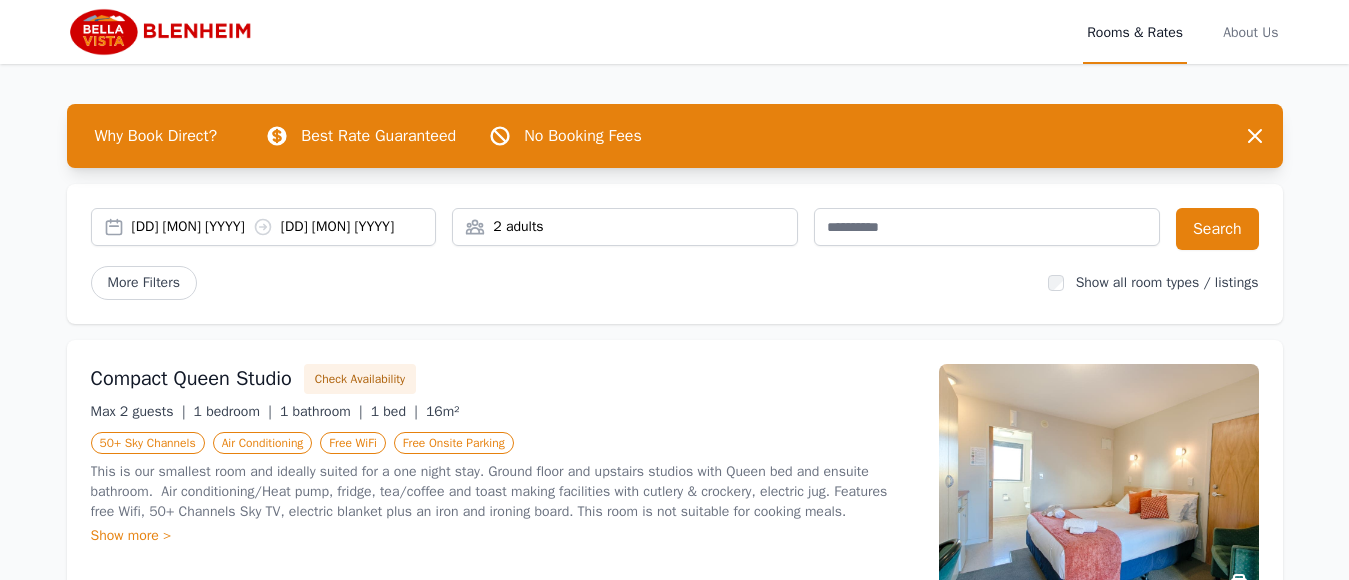 scroll, scrollTop: 0, scrollLeft: 0, axis: both 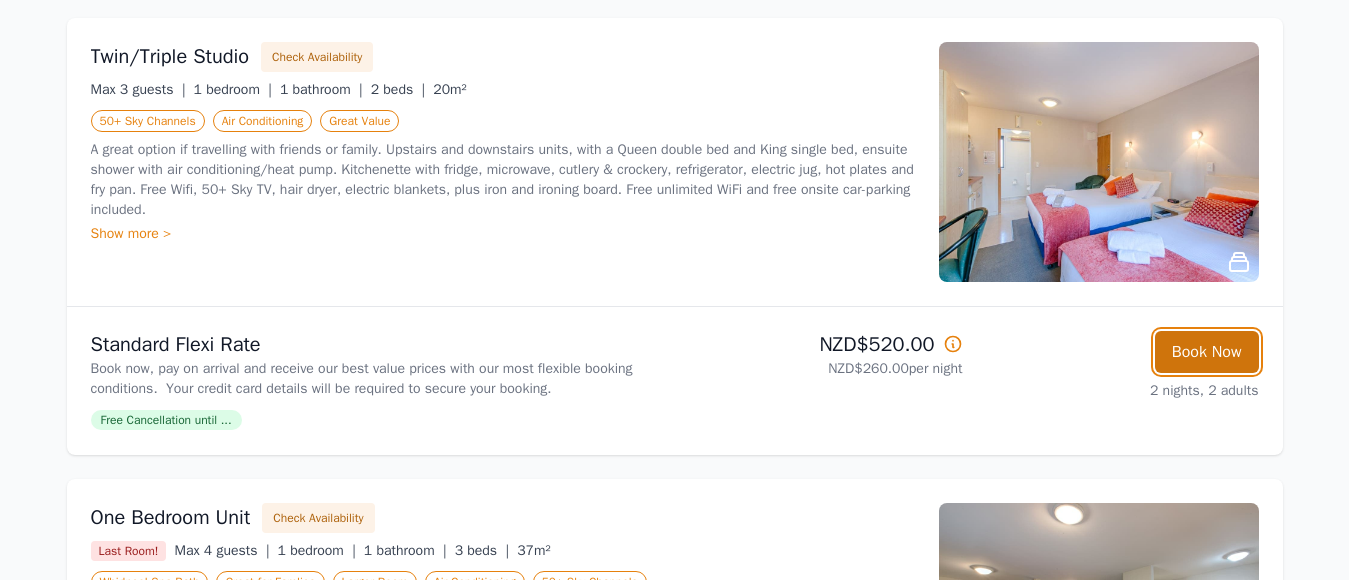 click on "Book Now" at bounding box center (1207, 352) 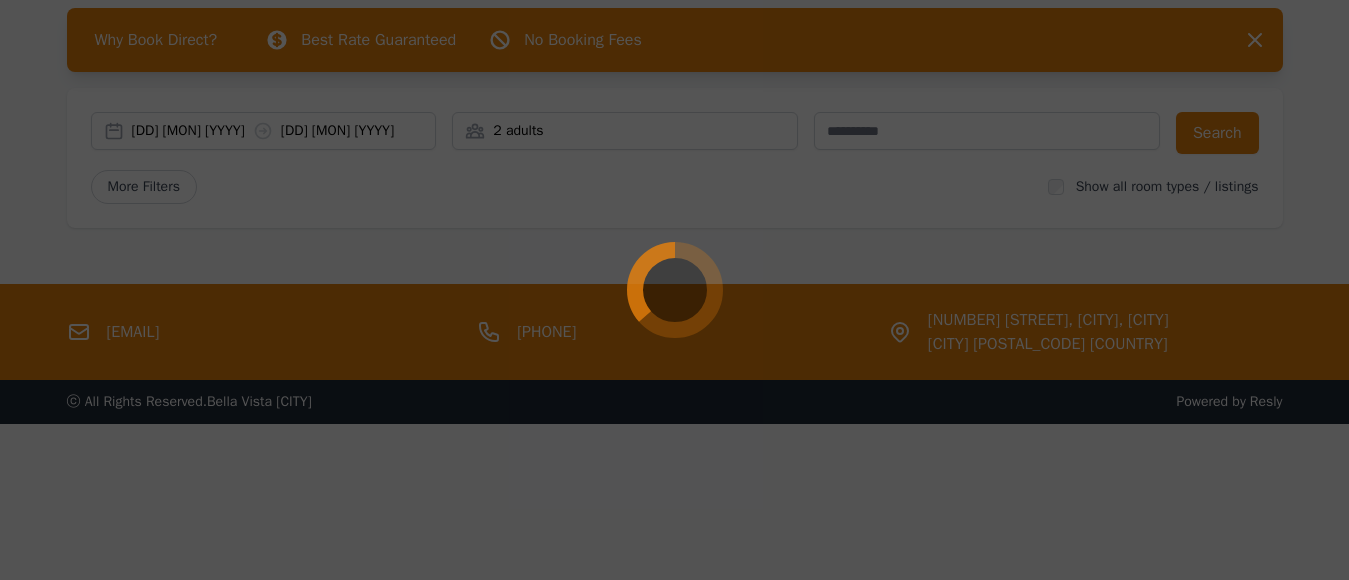 scroll, scrollTop: 96, scrollLeft: 0, axis: vertical 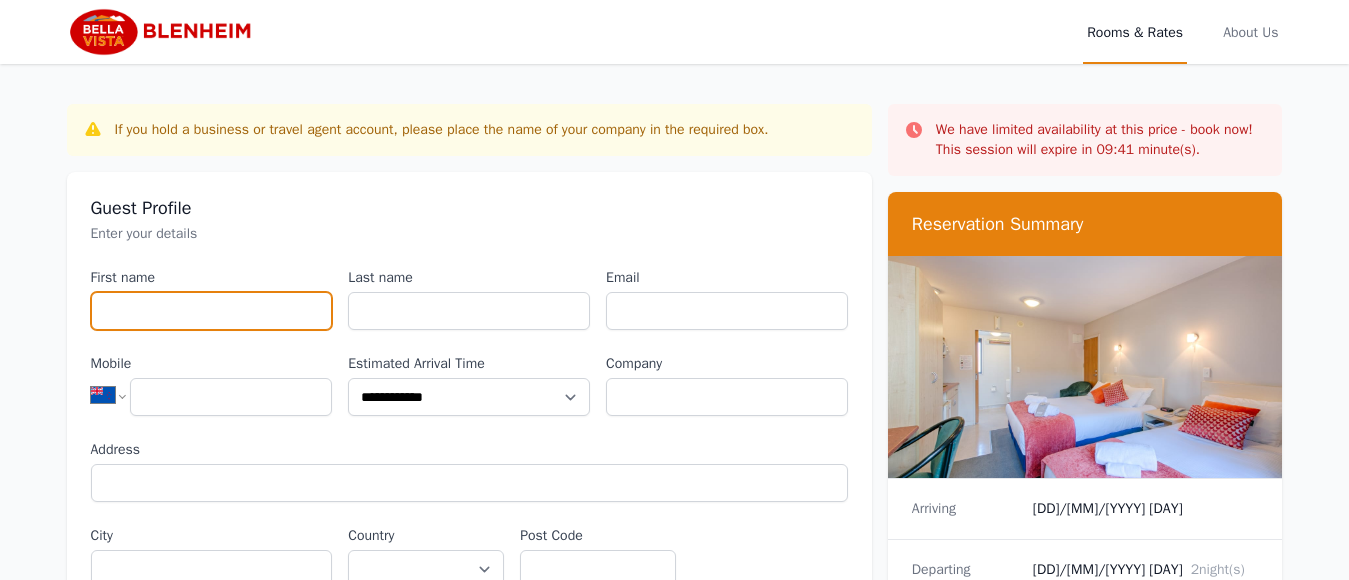 click on "First name" at bounding box center (212, 311) 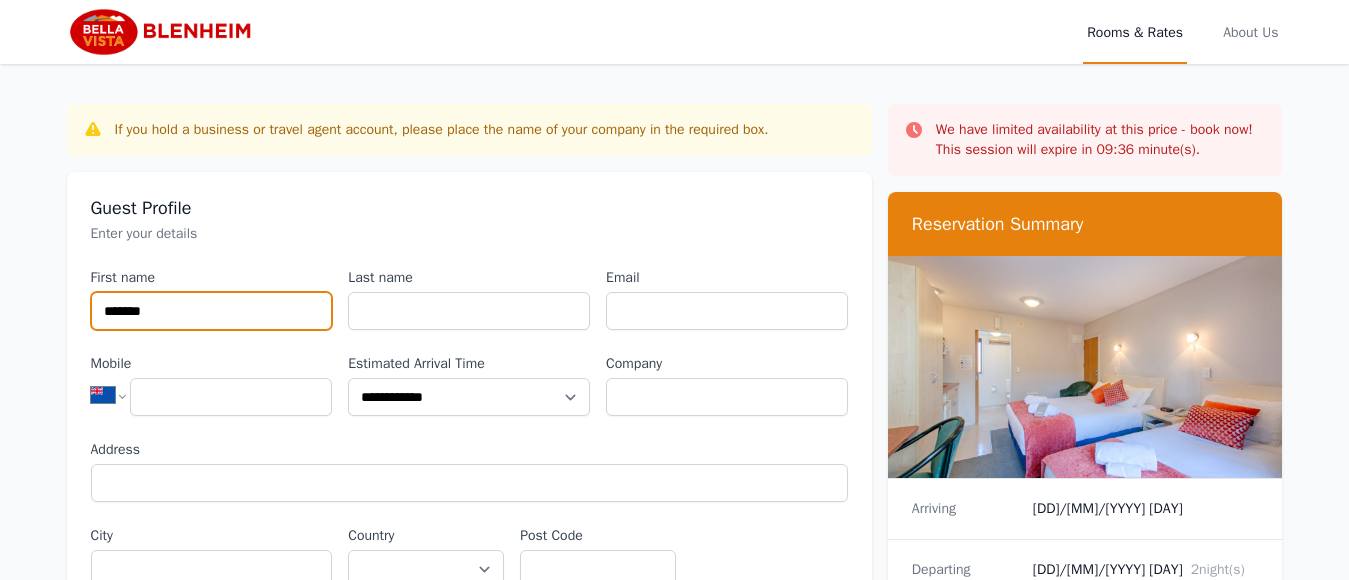 type on "*******" 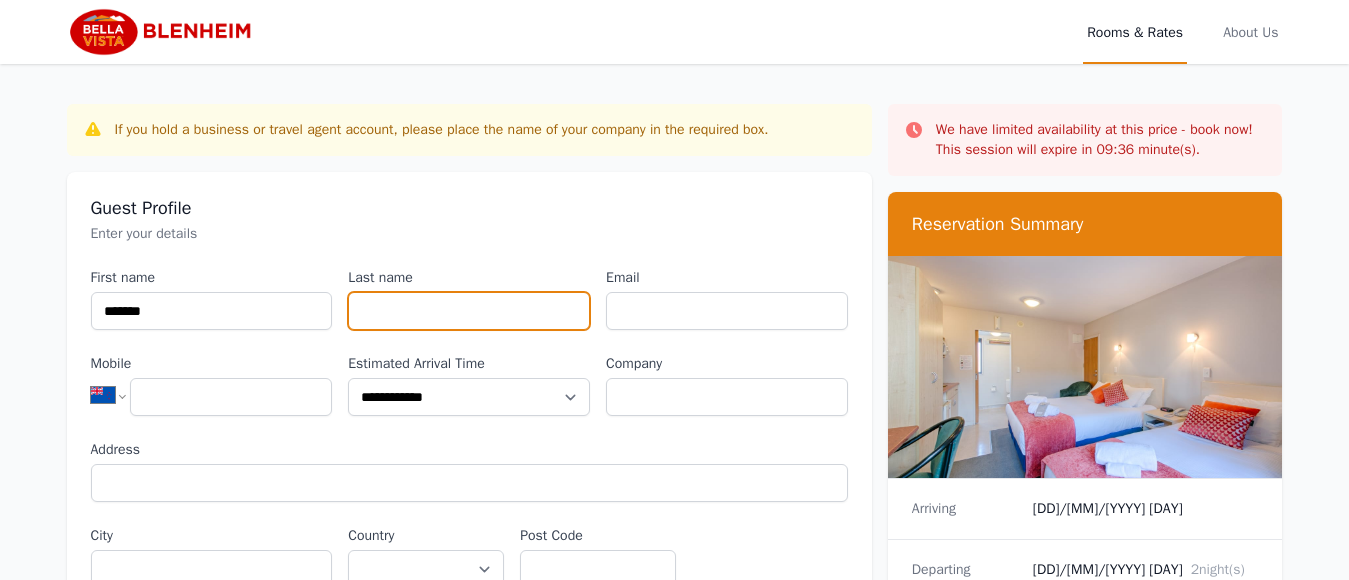 click on "Last name" at bounding box center [469, 311] 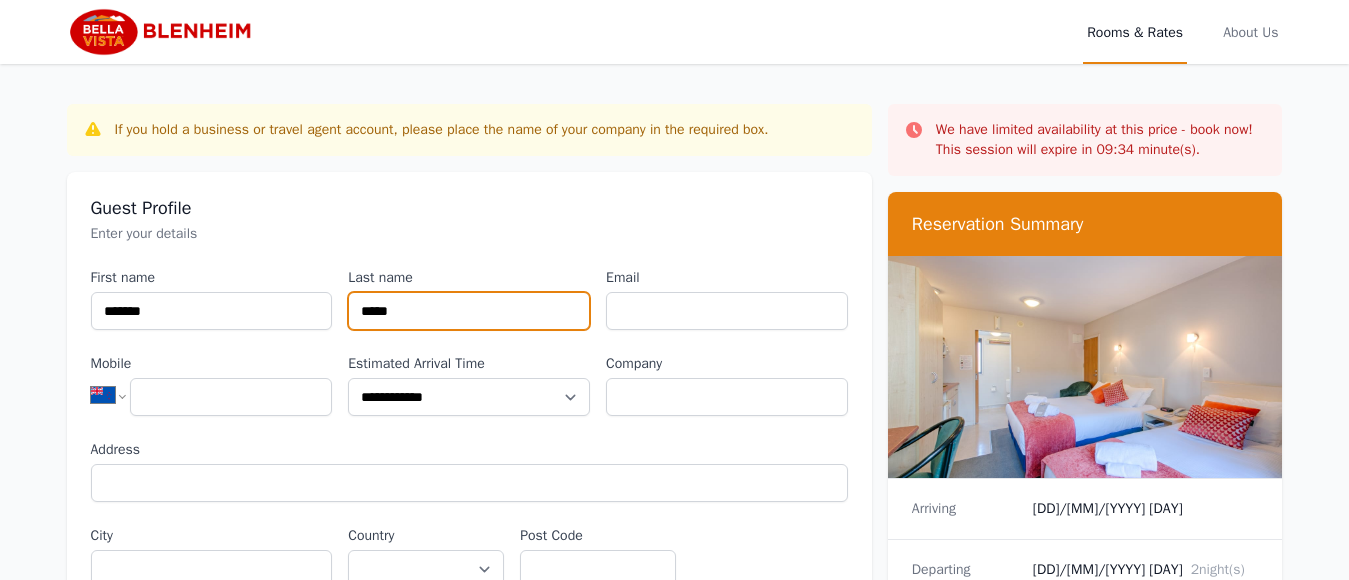 type on "*****" 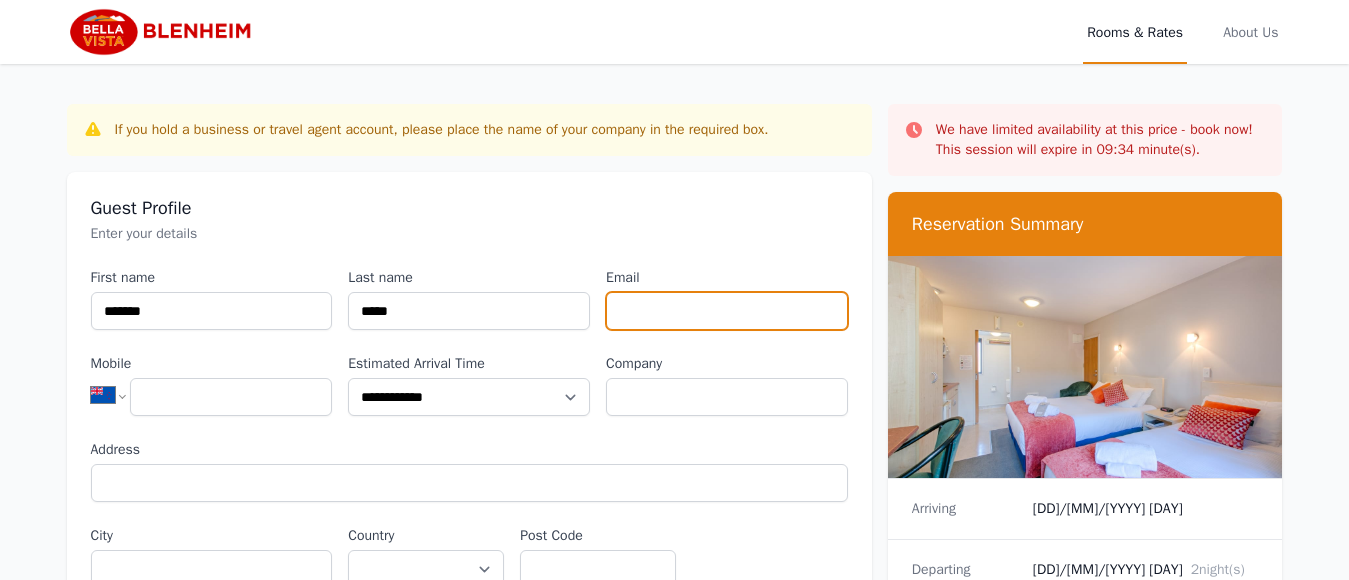 click on "Email" at bounding box center [727, 311] 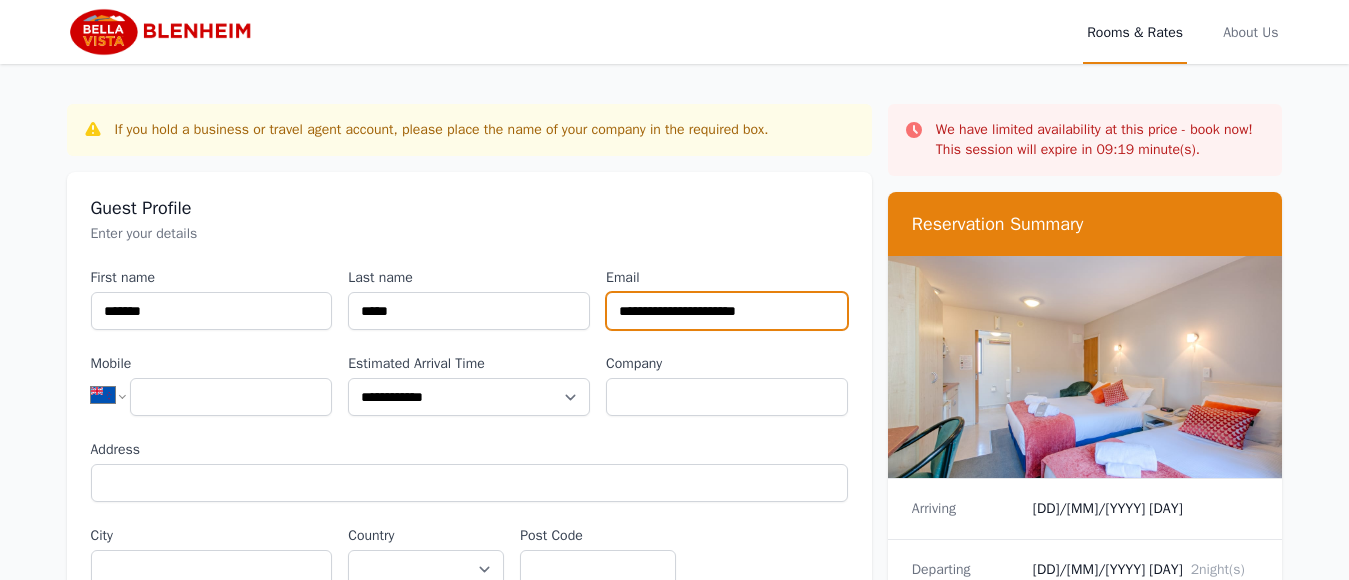 type on "**********" 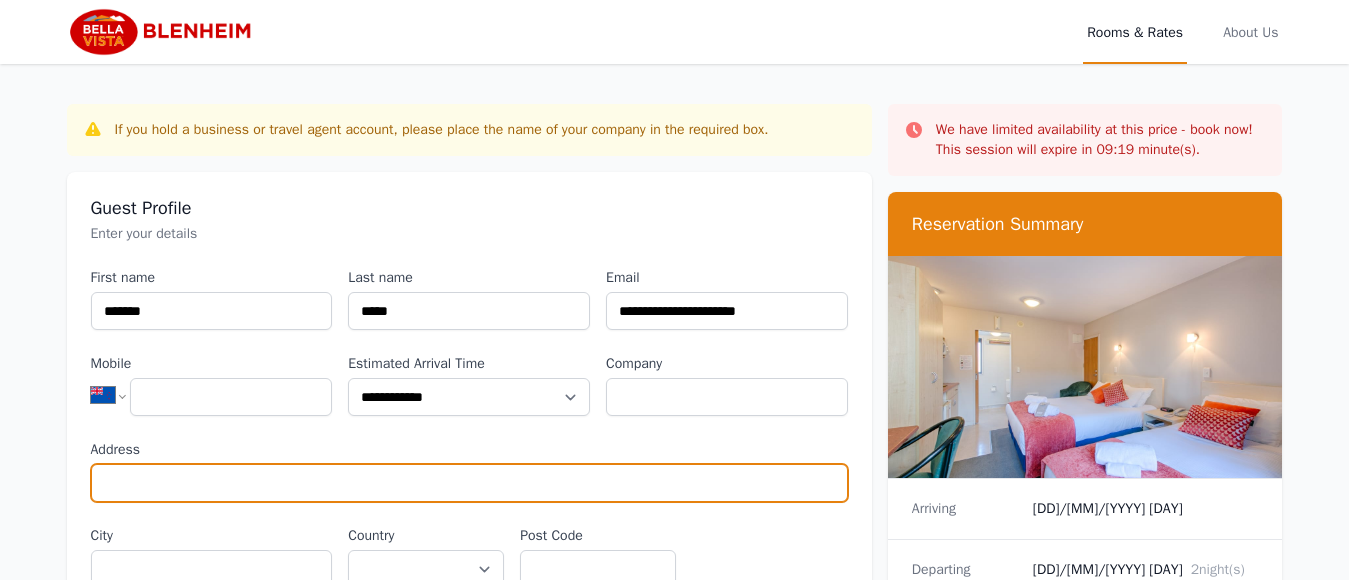 click on "Address" at bounding box center [469, 483] 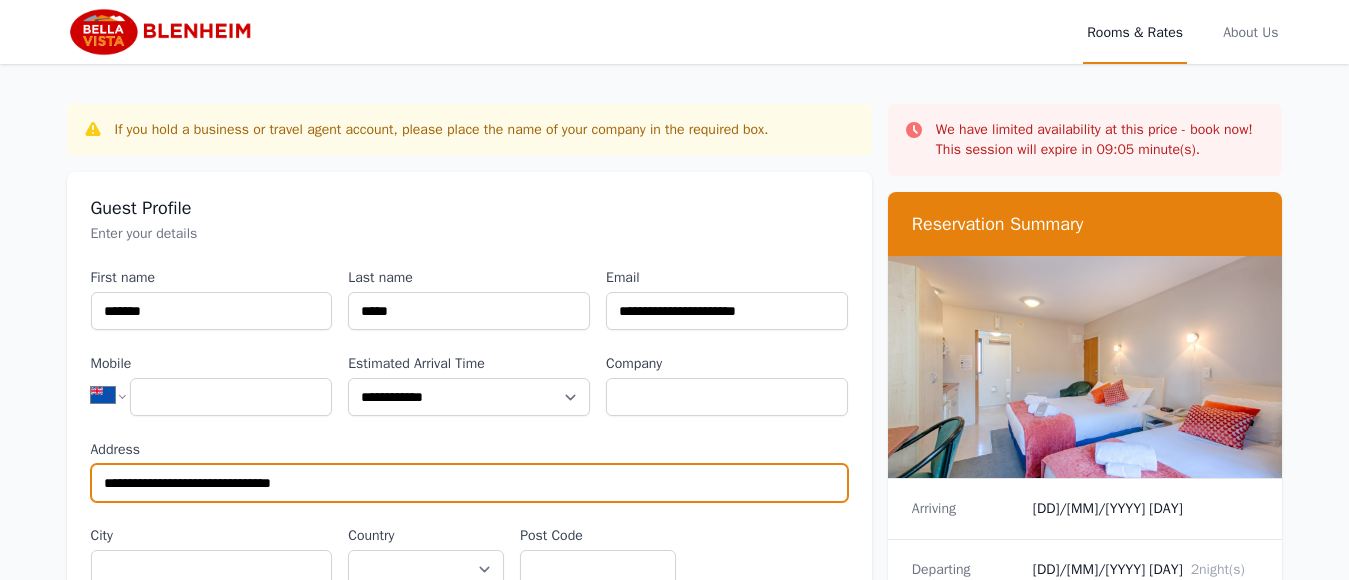 type on "**********" 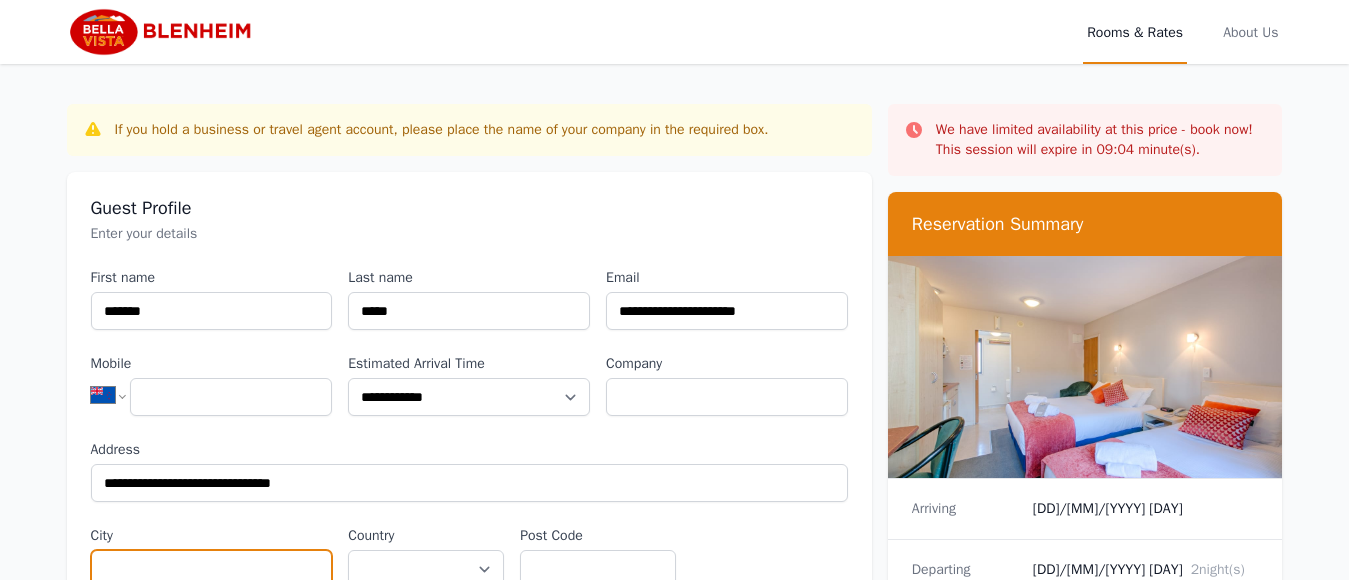 click on "City" at bounding box center (212, 569) 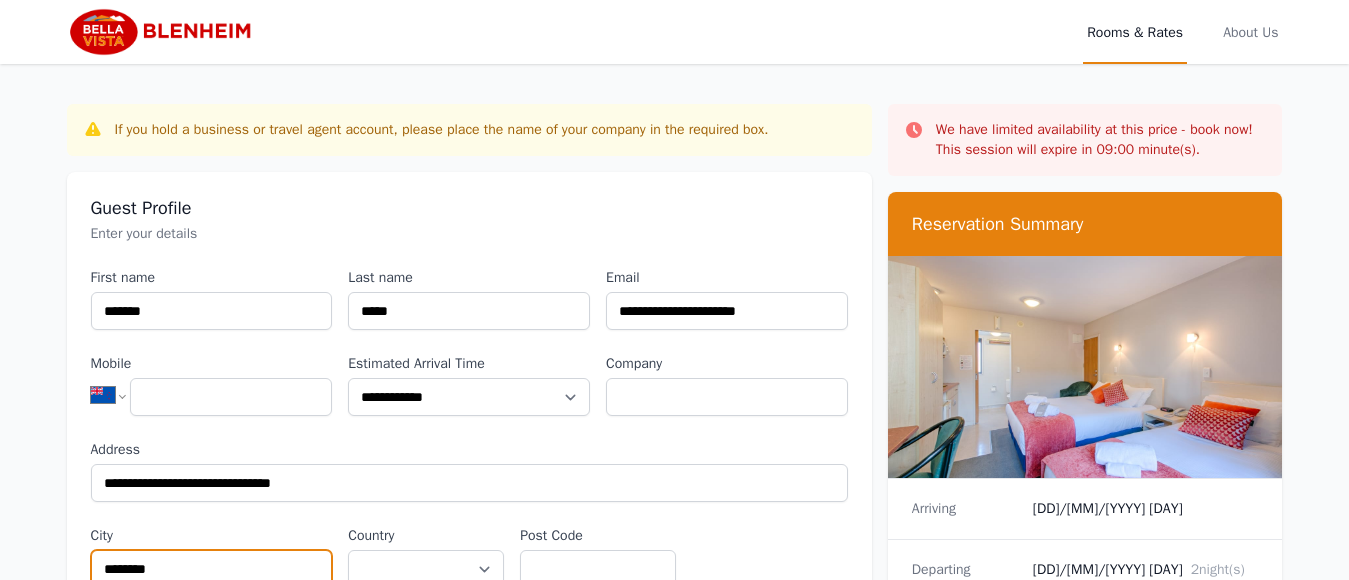 type on "********" 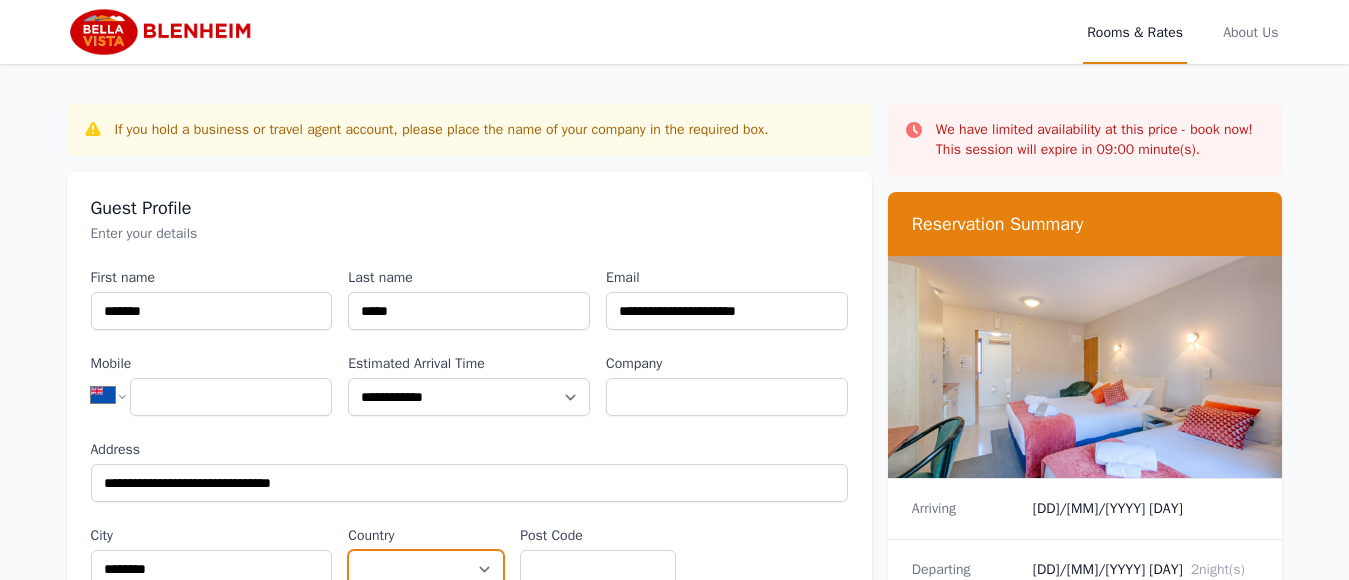 scroll, scrollTop: 8, scrollLeft: 0, axis: vertical 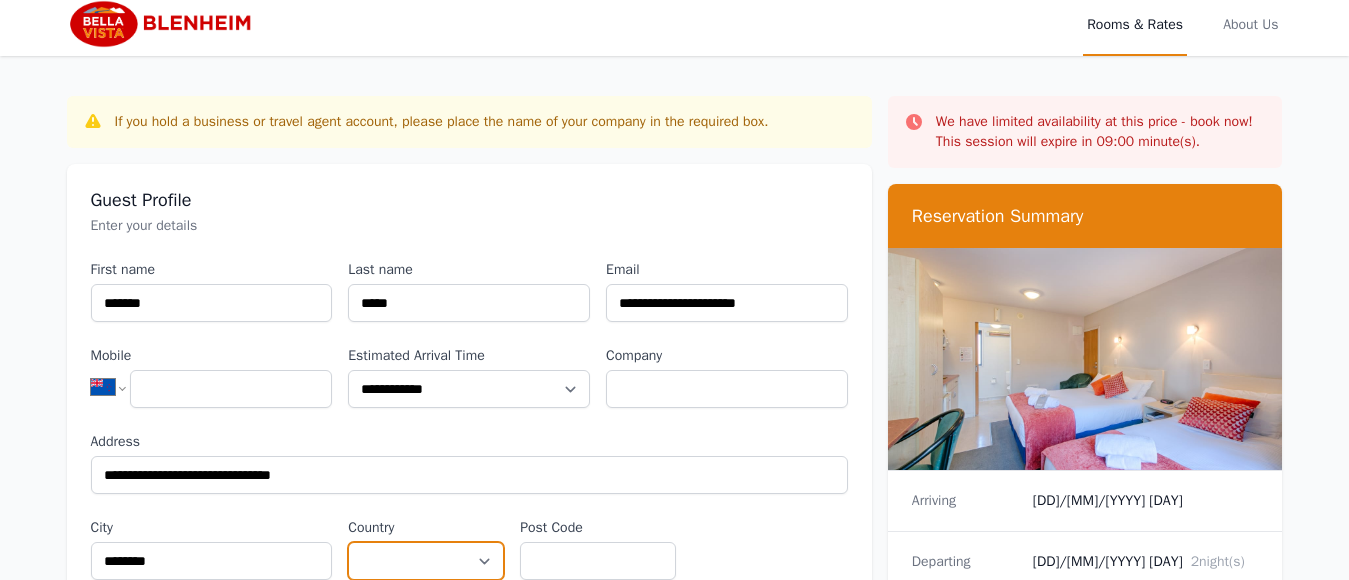 click on "**********" at bounding box center [426, 561] 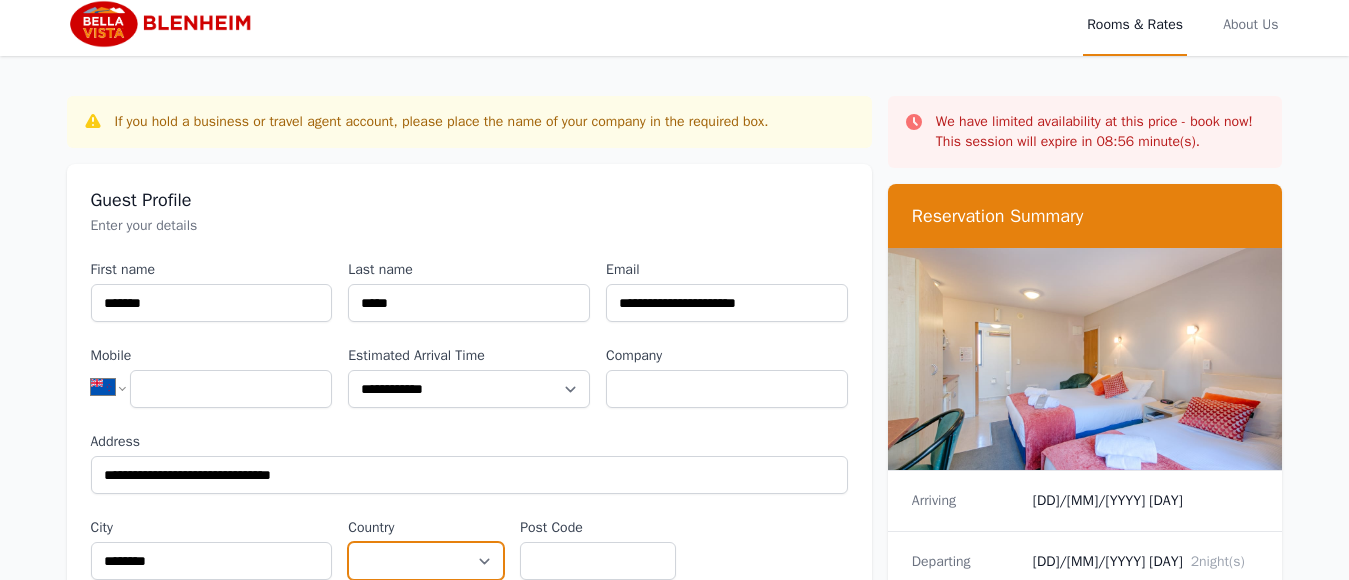 click on "**********" at bounding box center [426, 561] 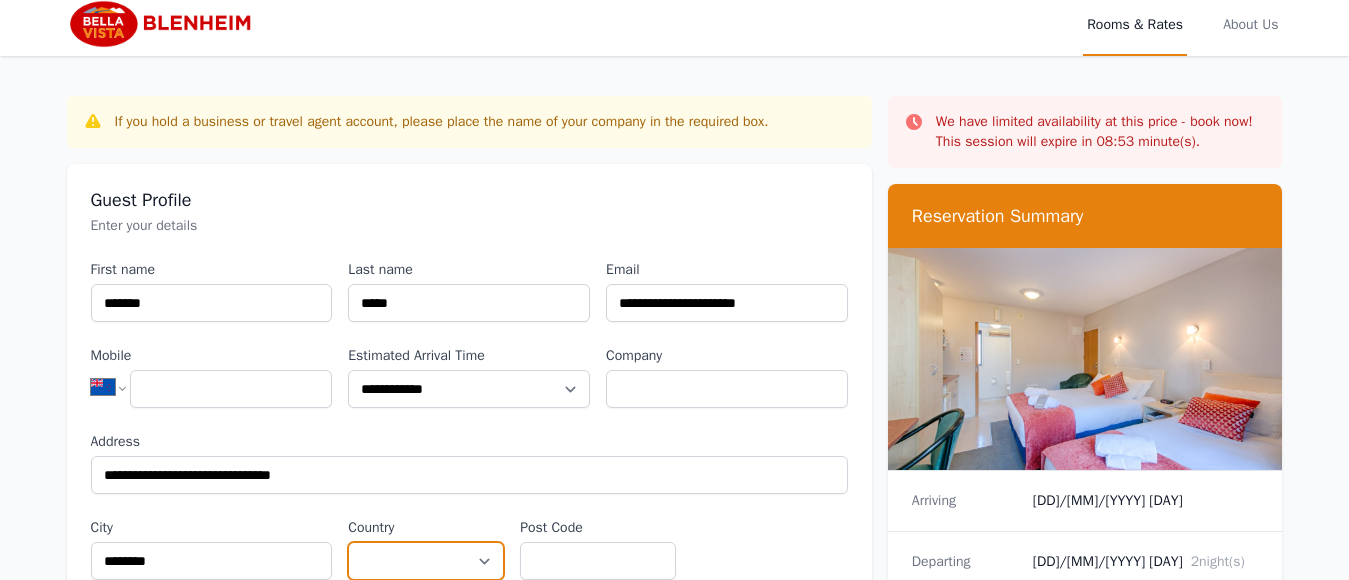 select on "**********" 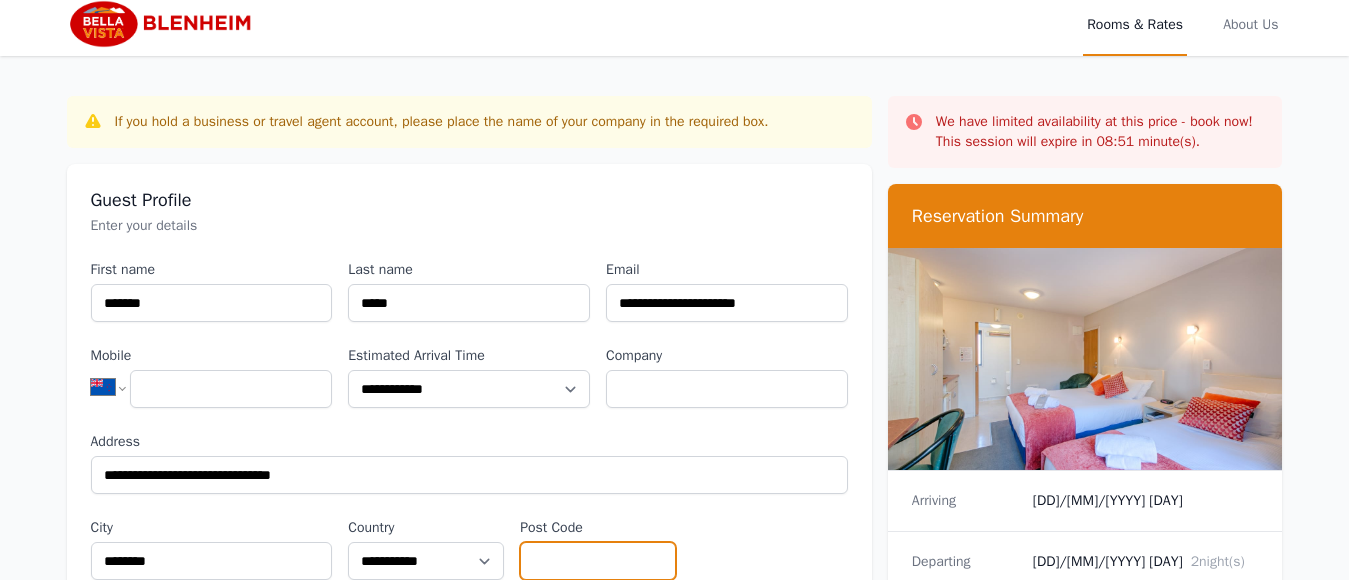 click on "Post Code" at bounding box center (598, 561) 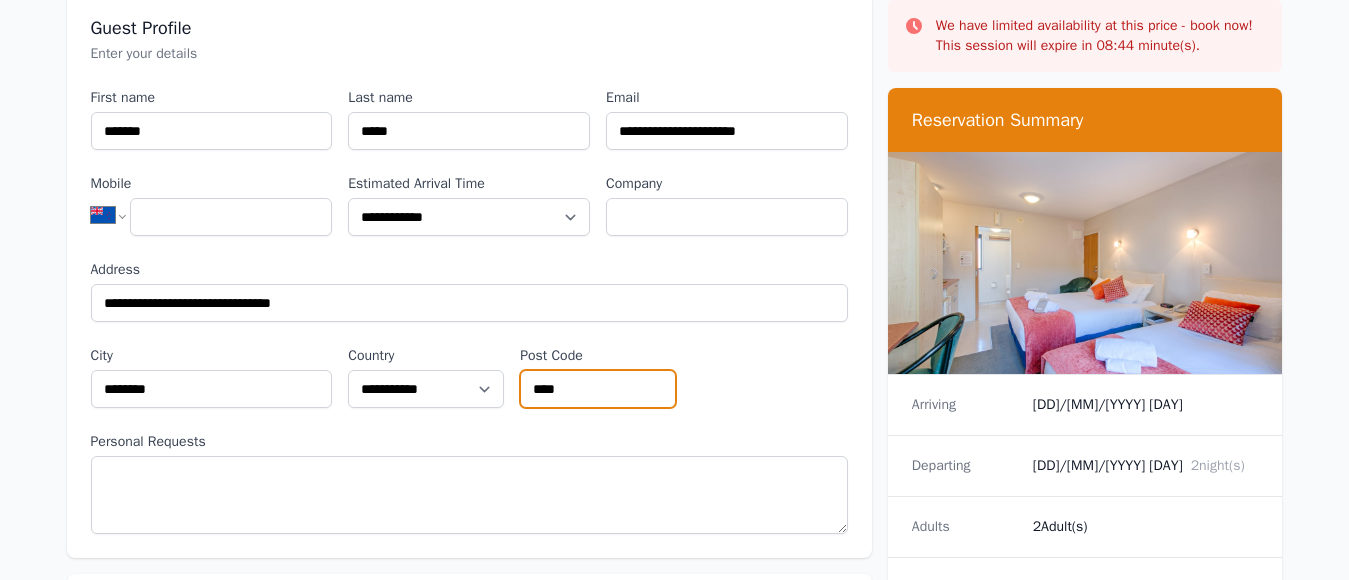 scroll, scrollTop: 192, scrollLeft: 0, axis: vertical 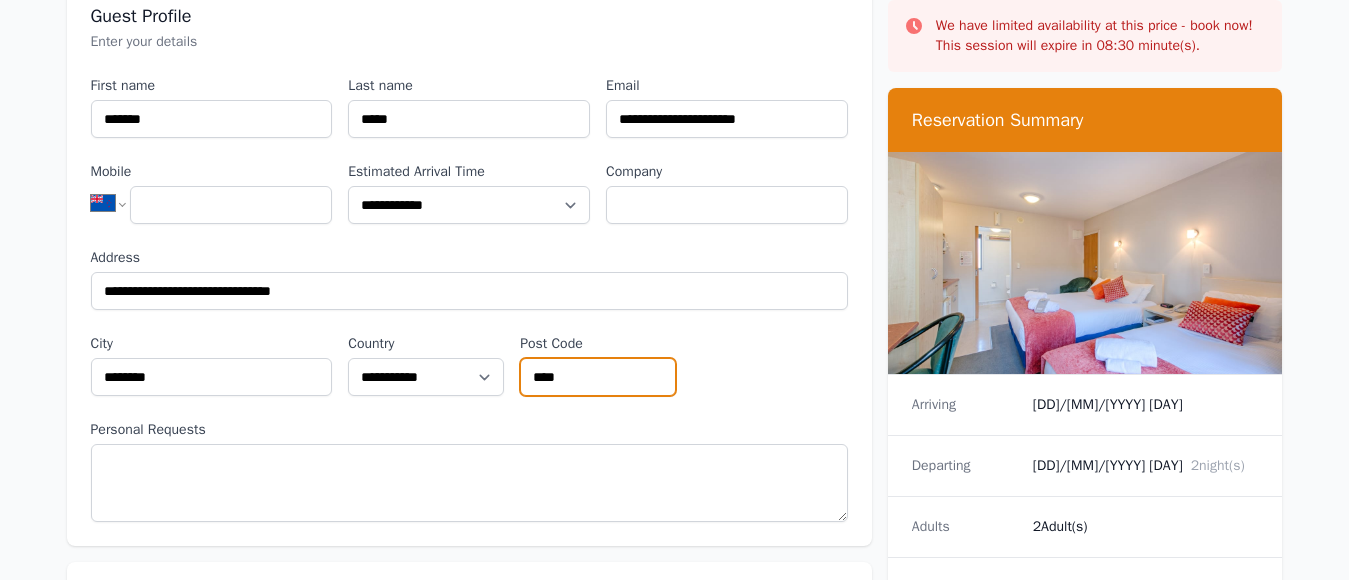 type on "****" 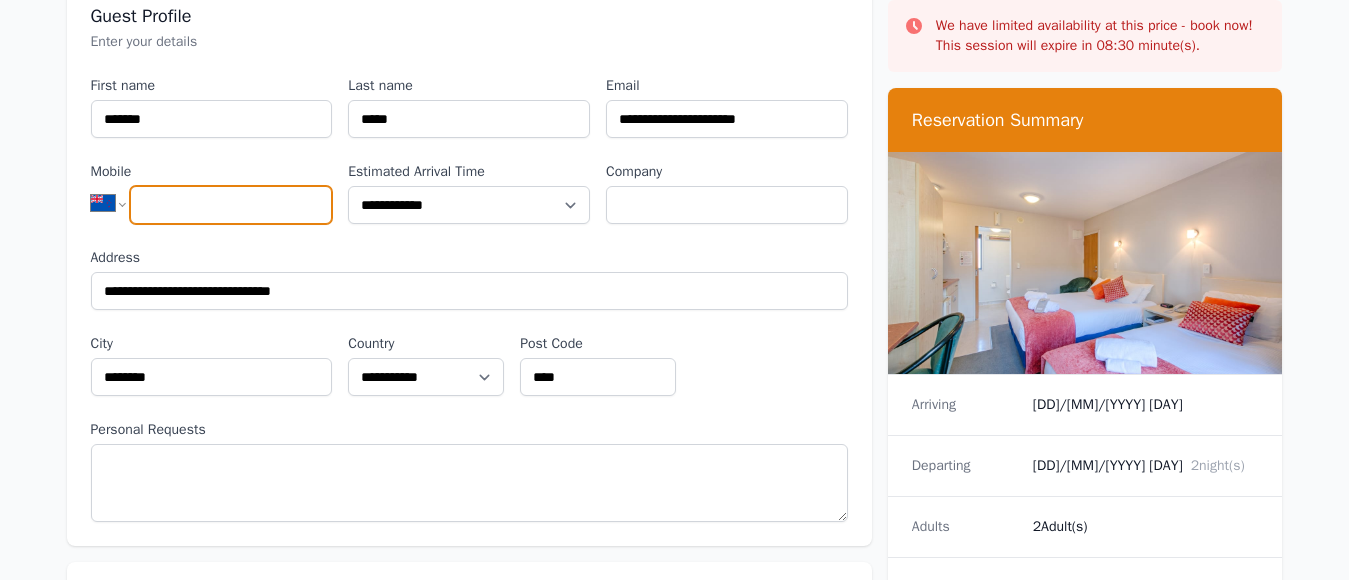 click on "Mobile" at bounding box center (231, 205) 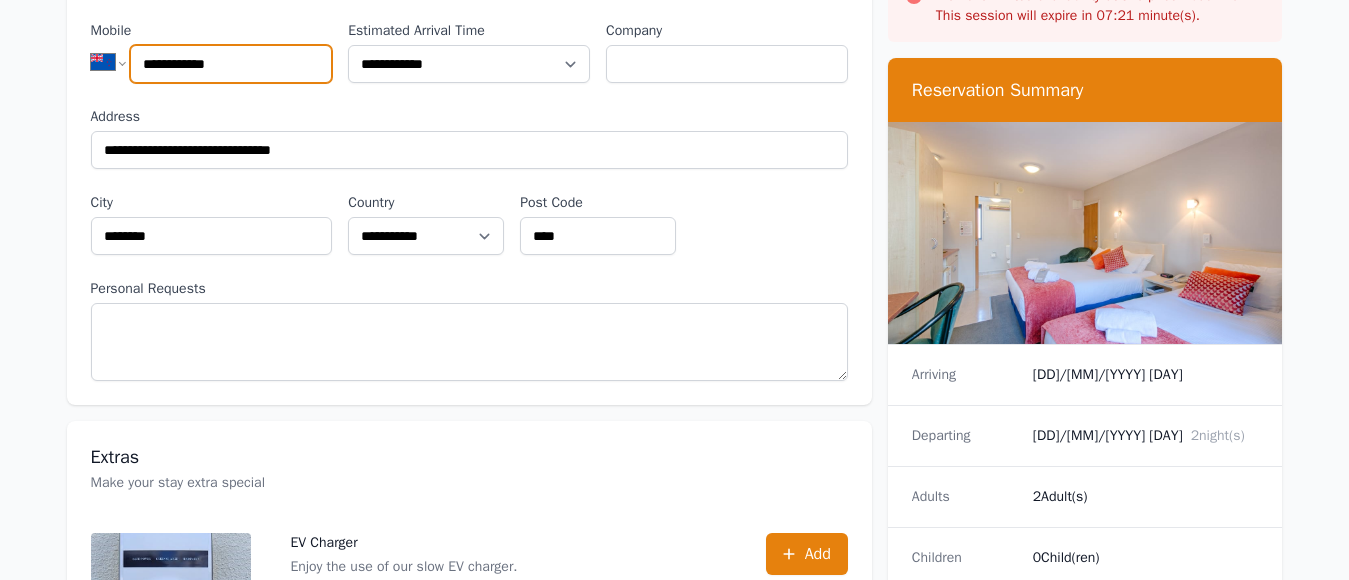 scroll, scrollTop: 376, scrollLeft: 0, axis: vertical 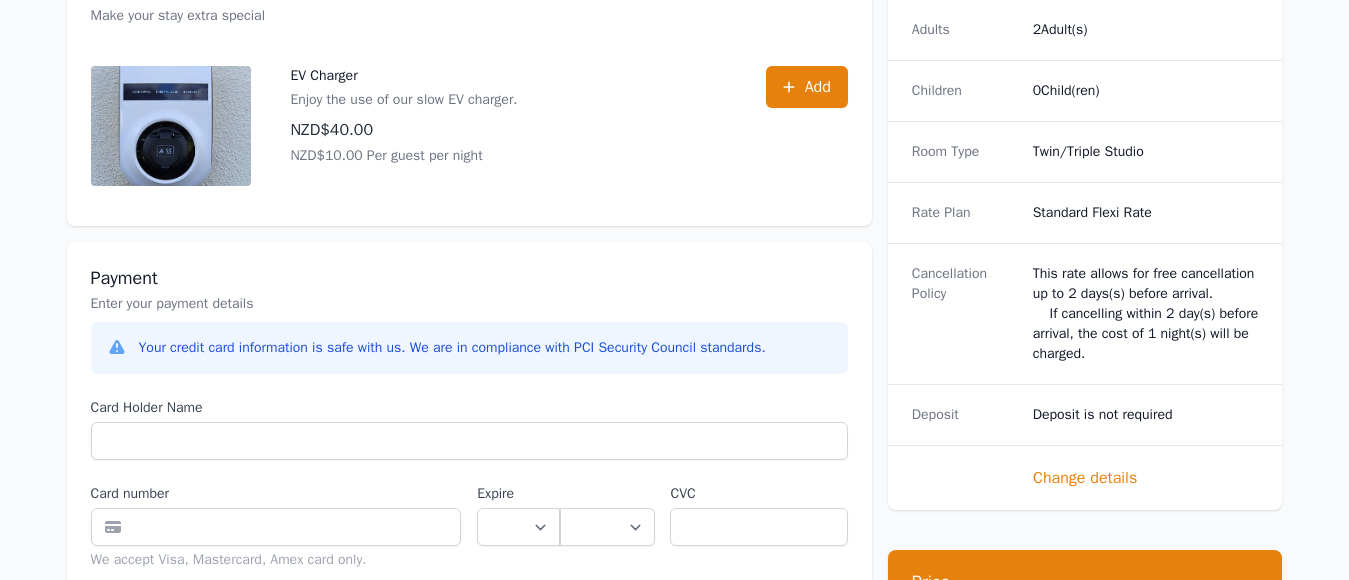 type on "**********" 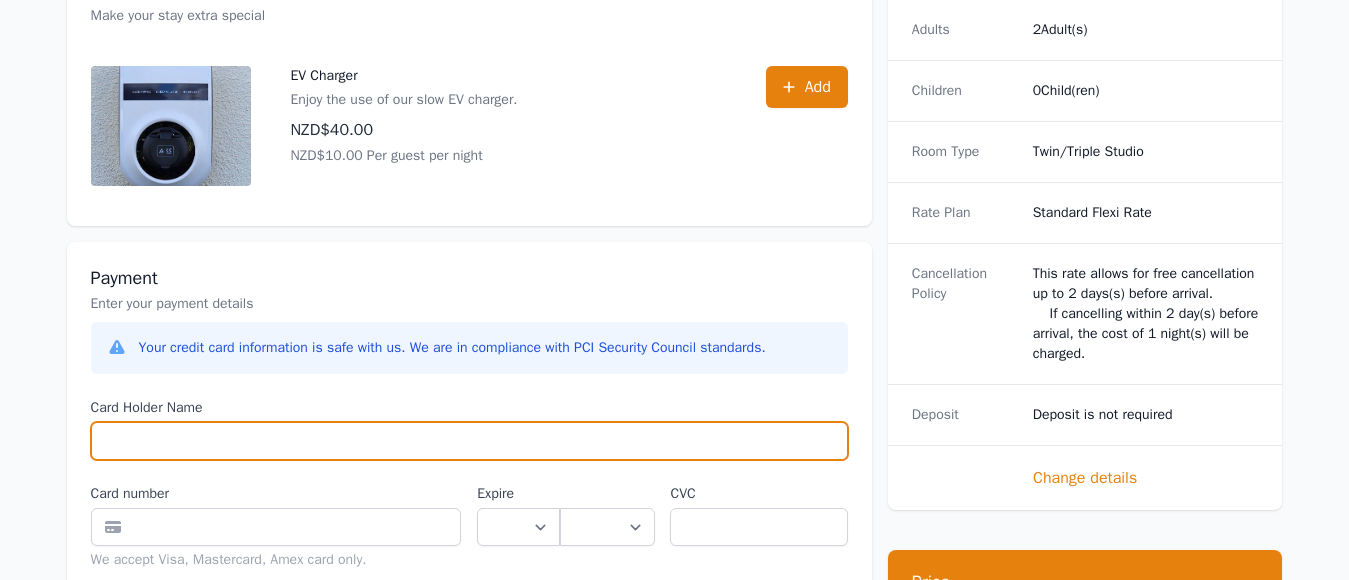 click on "Card Holder Name" at bounding box center [469, 441] 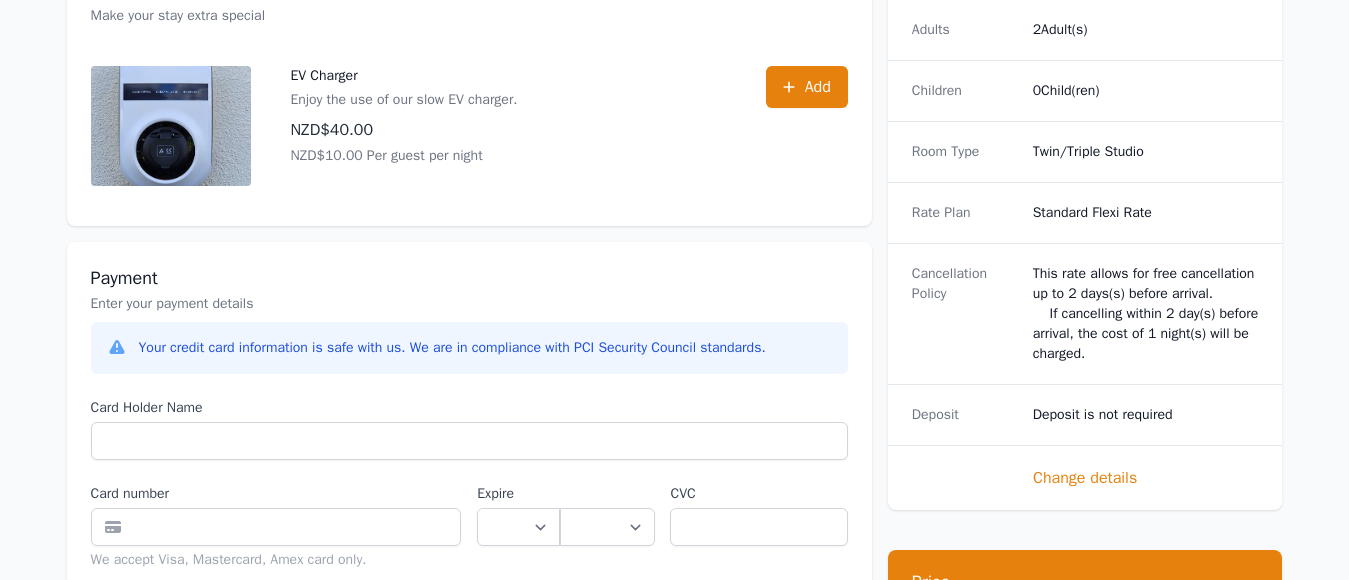 click on "Card Holder Name" at bounding box center [469, 408] 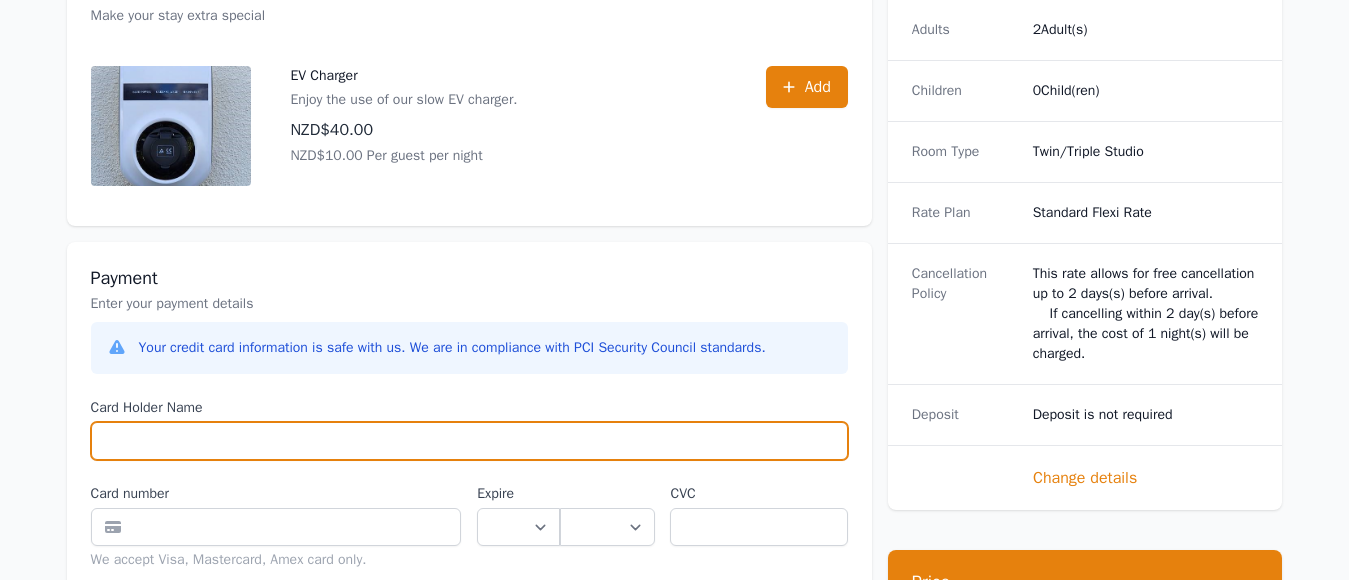 click on "Card Holder Name" at bounding box center (469, 441) 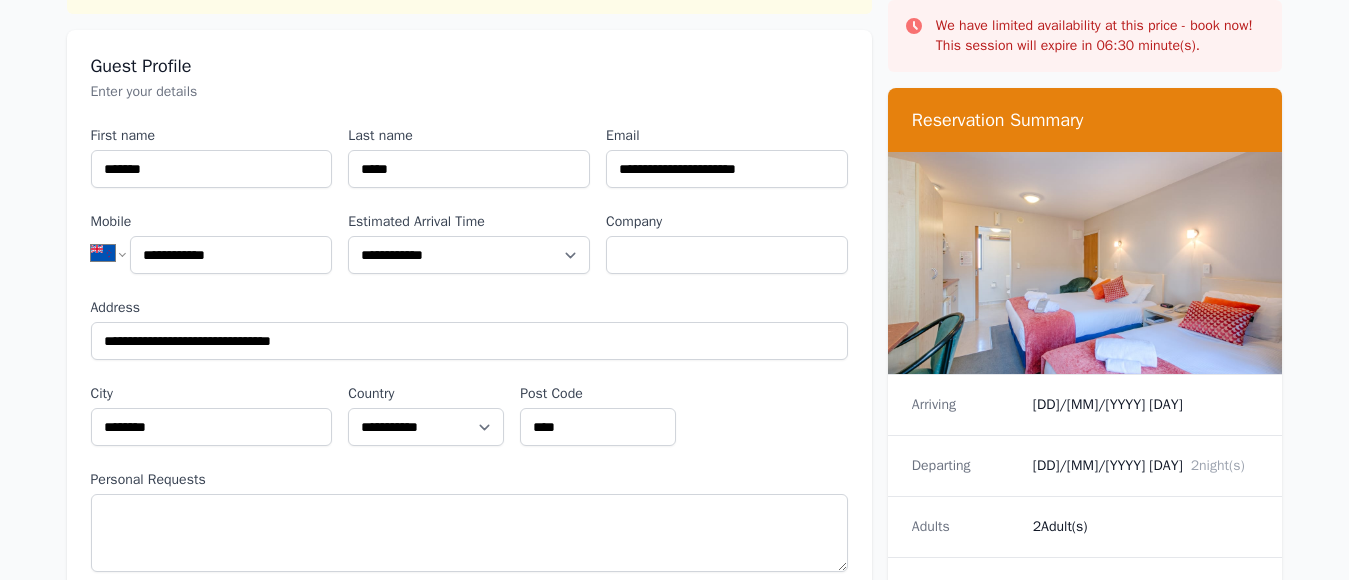 scroll, scrollTop: 35, scrollLeft: 0, axis: vertical 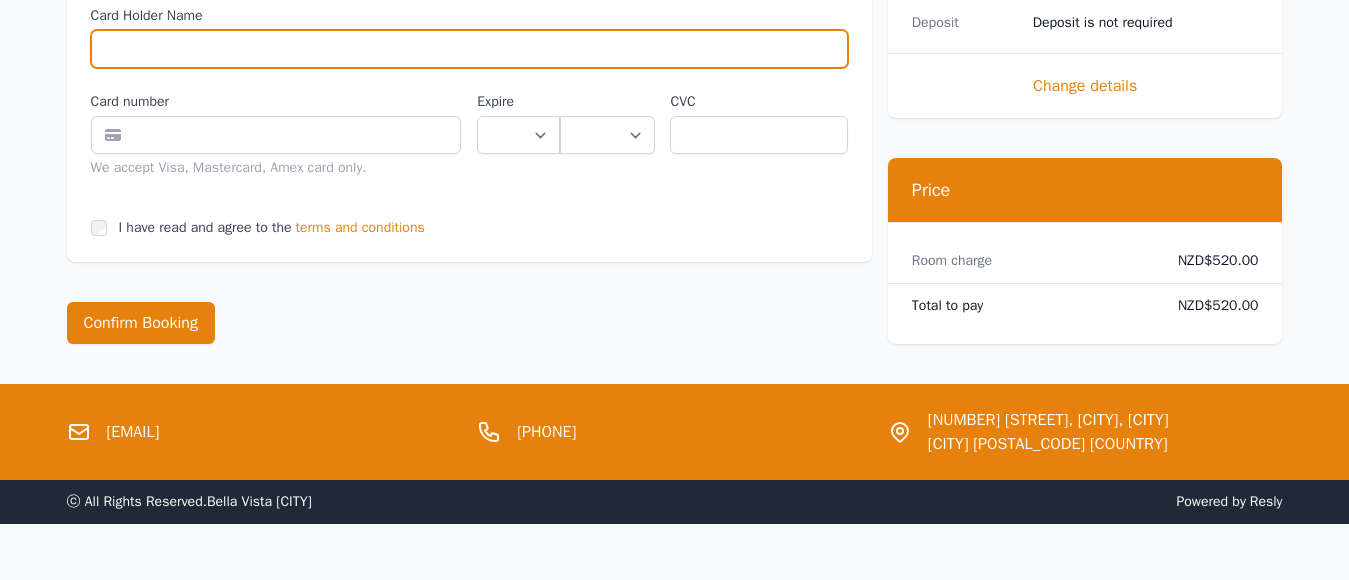paste 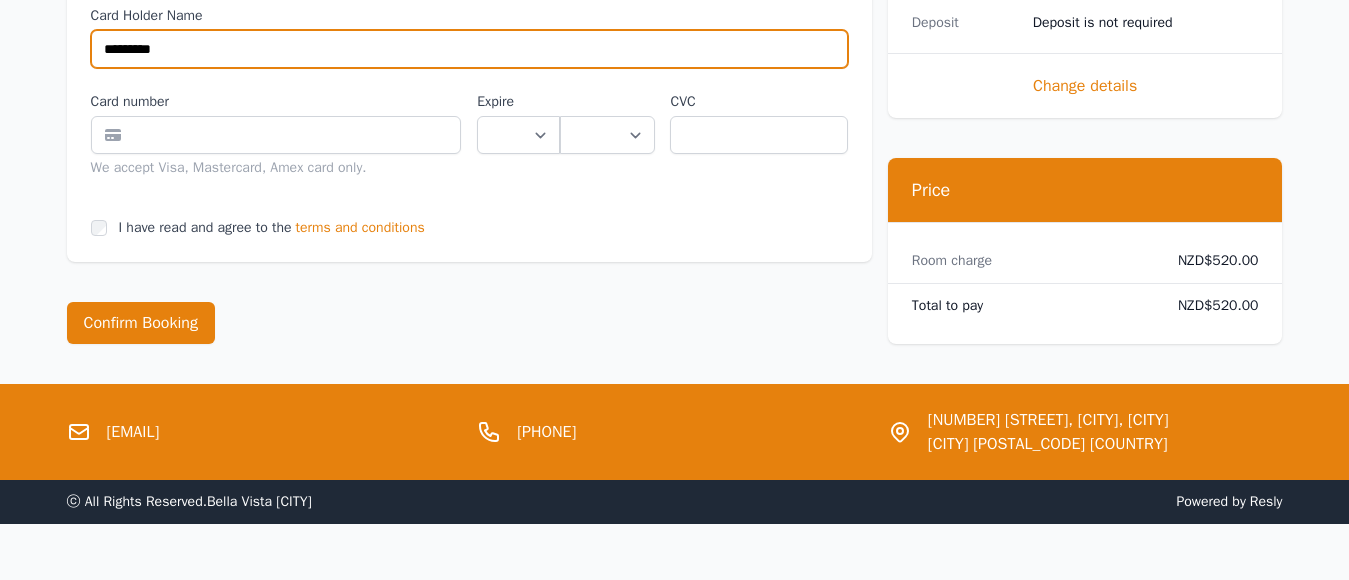 type on "*********" 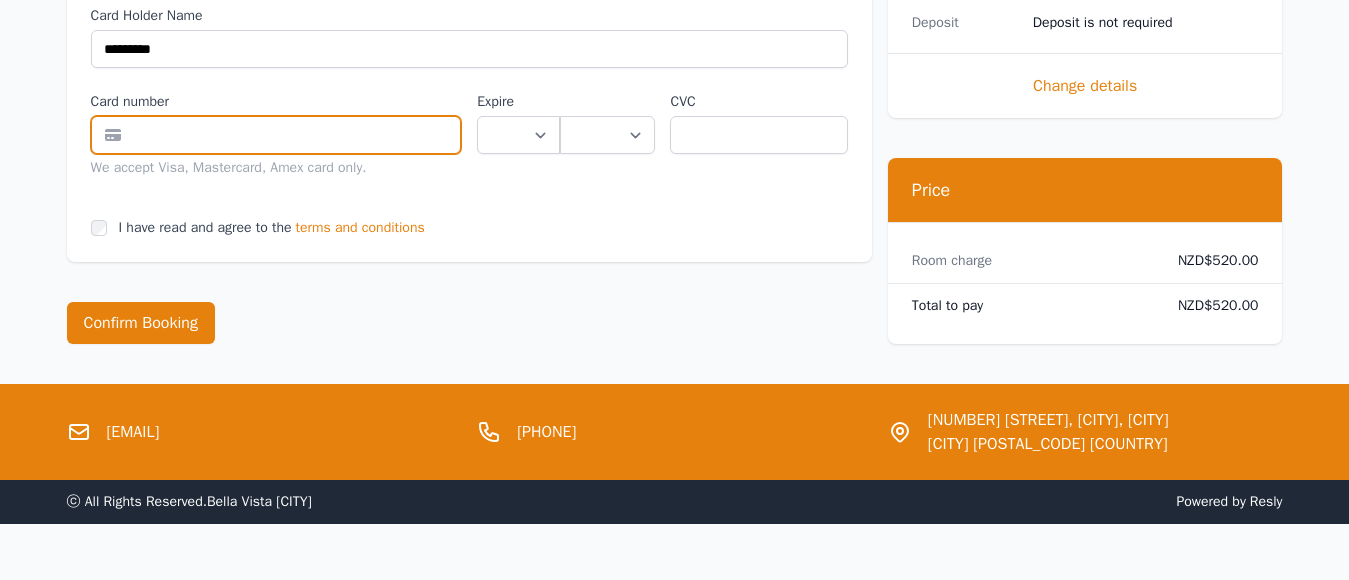 click at bounding box center [276, 135] 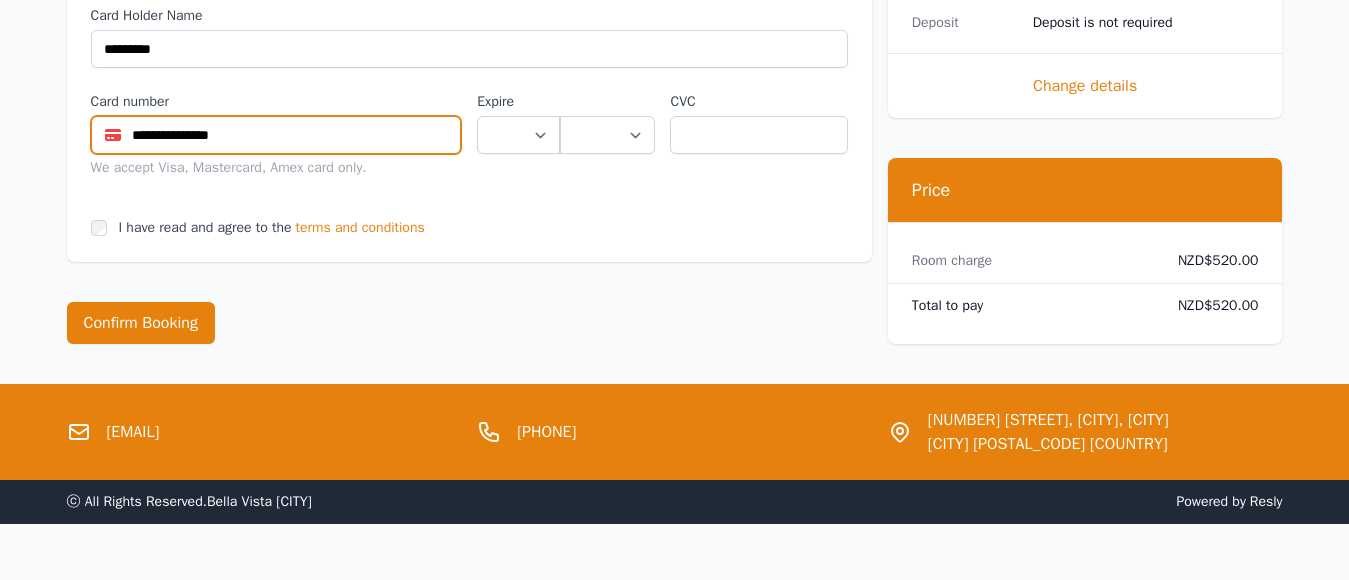type on "**********" 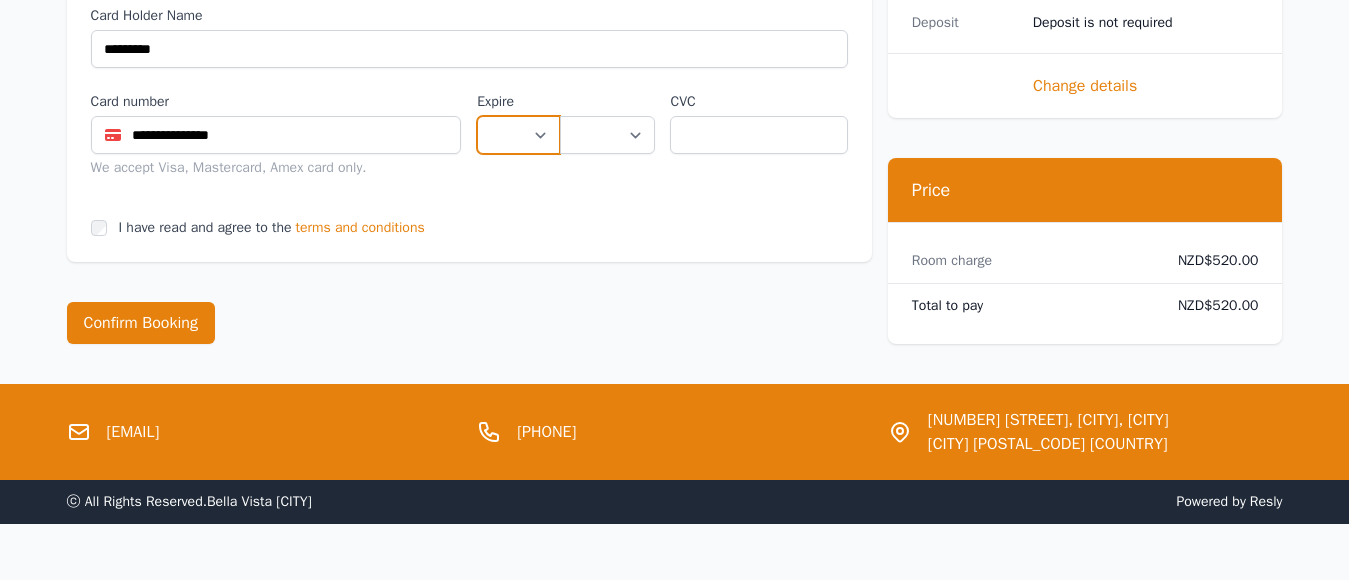 click on "** ** ** ** ** ** ** ** ** ** ** **" at bounding box center (518, 135) 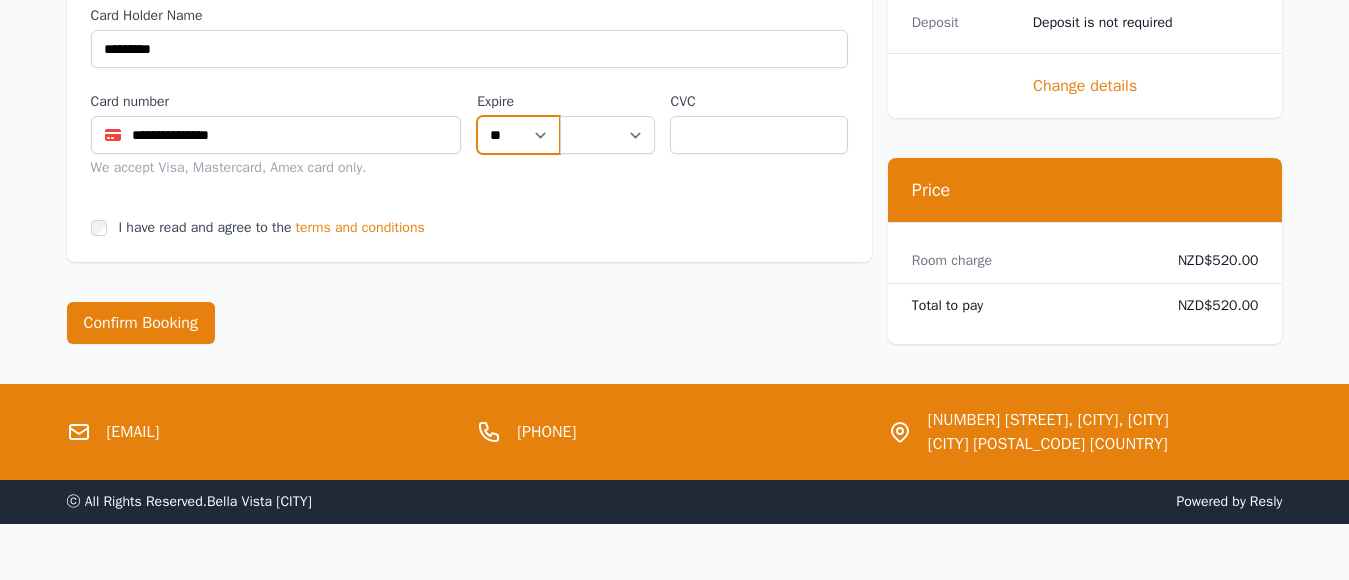 click on "** ** ** ** ** ** ** ** ** ** ** **" at bounding box center [518, 135] 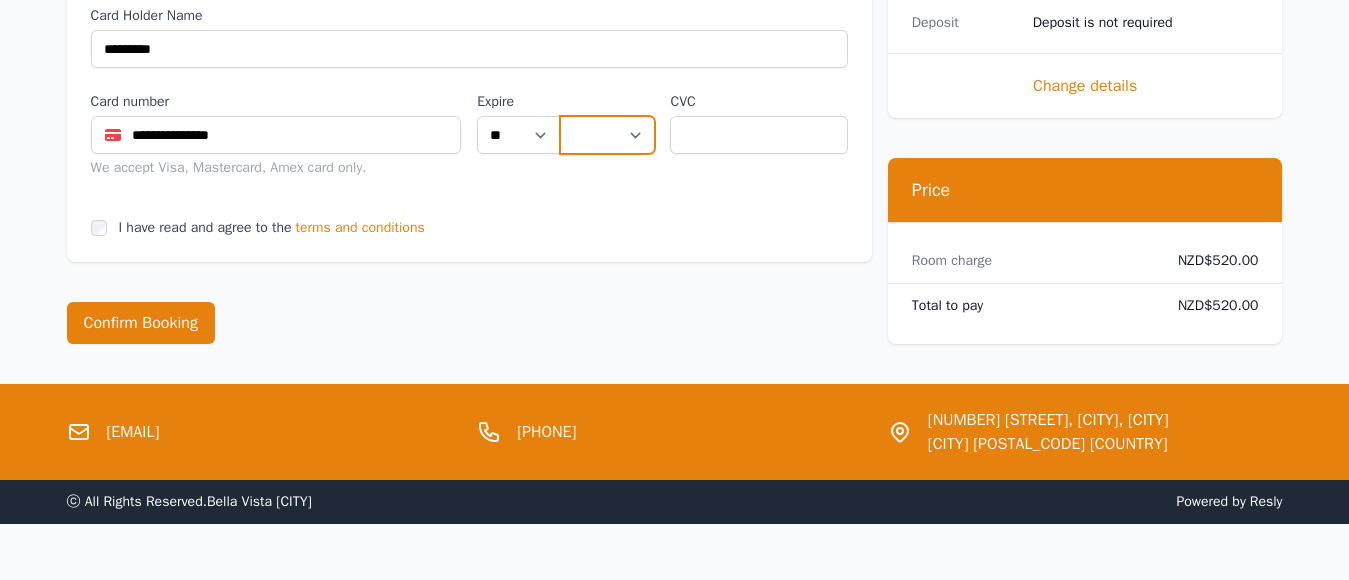click on "**** **** **** **** **** **** **** **** ****" at bounding box center (607, 135) 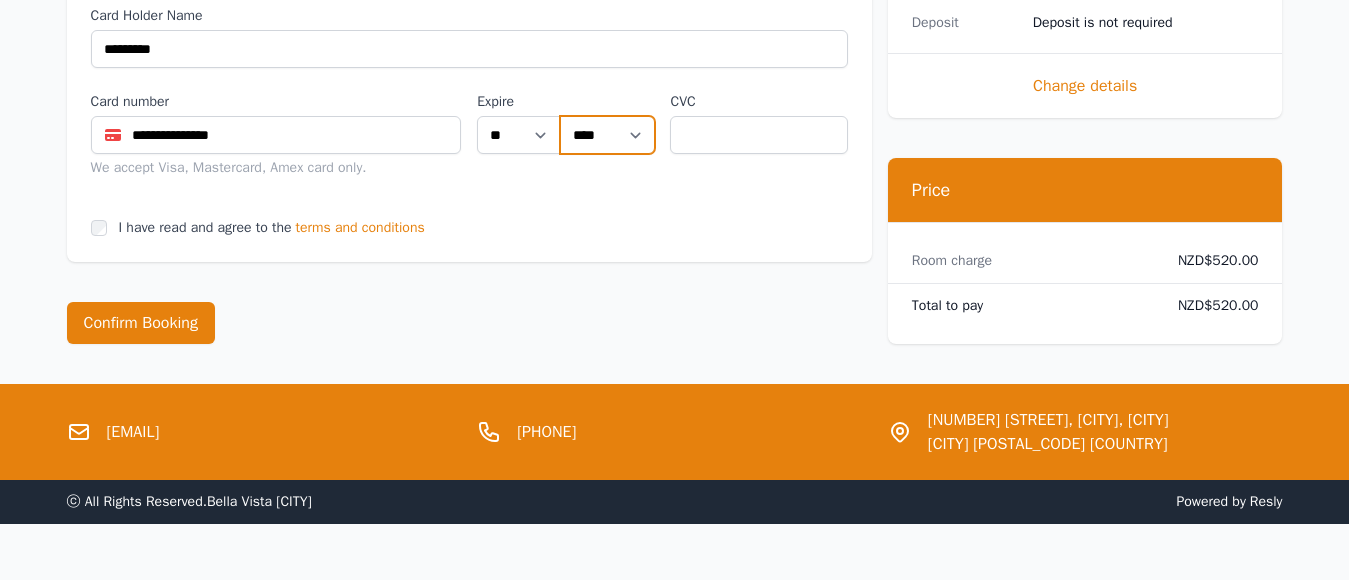 click on "**** **** **** **** **** **** **** **** ****" at bounding box center [607, 135] 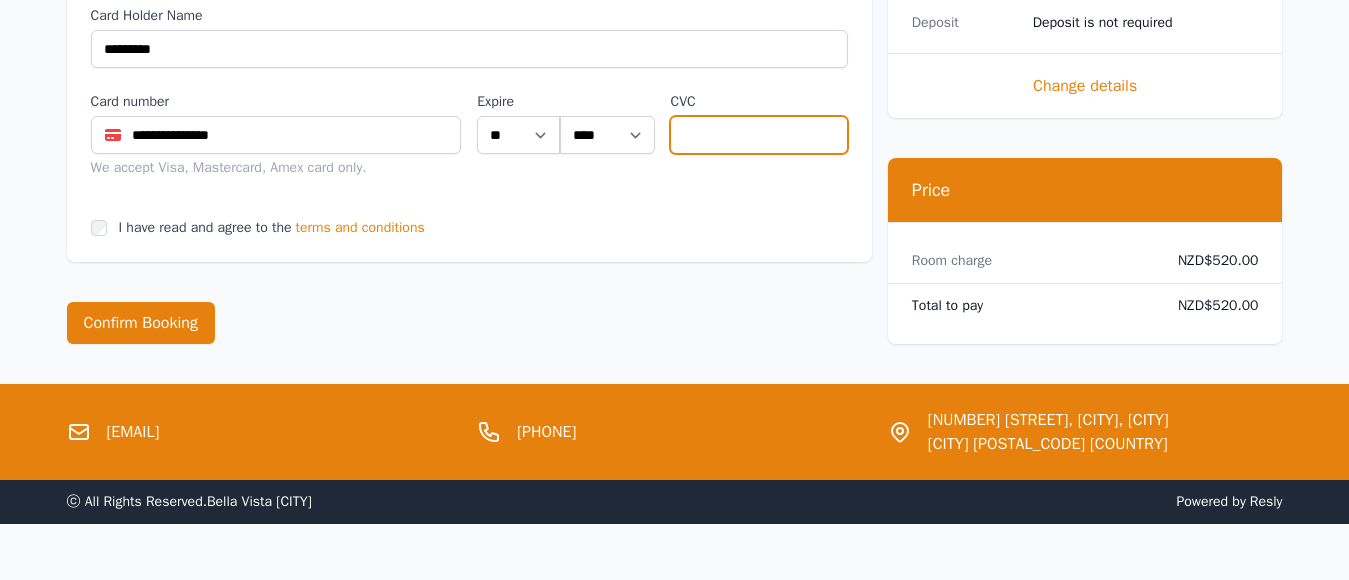 click at bounding box center [758, 135] 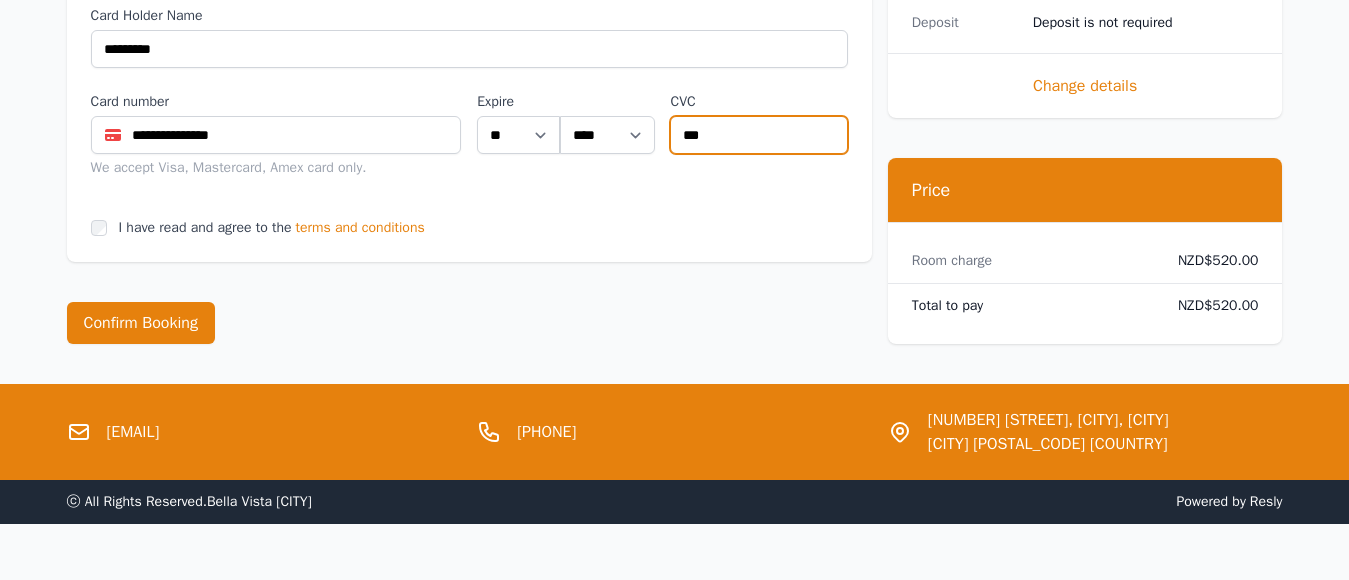 type on "***" 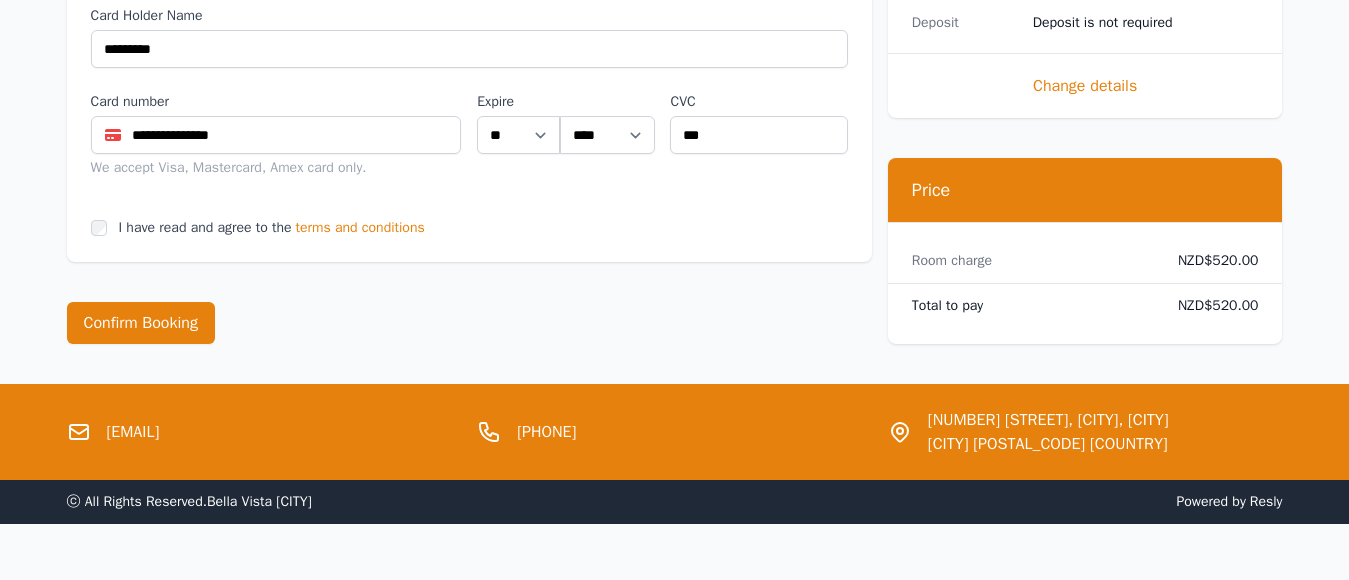 click on "terms and conditions" at bounding box center (360, 228) 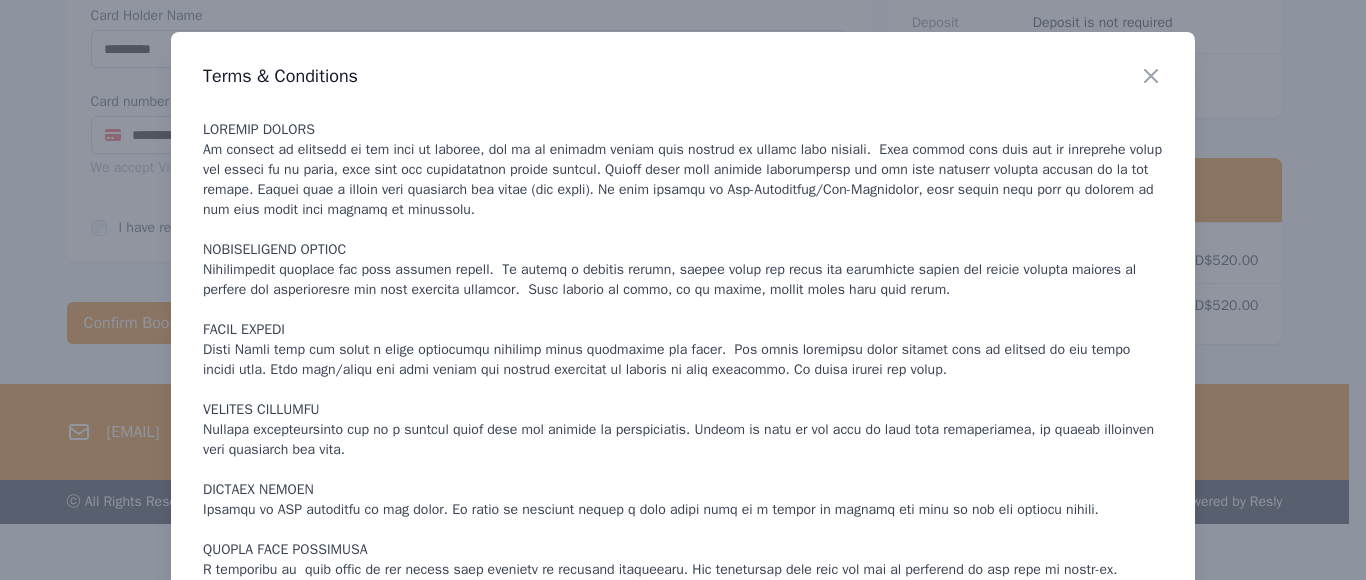 scroll, scrollTop: 40, scrollLeft: 0, axis: vertical 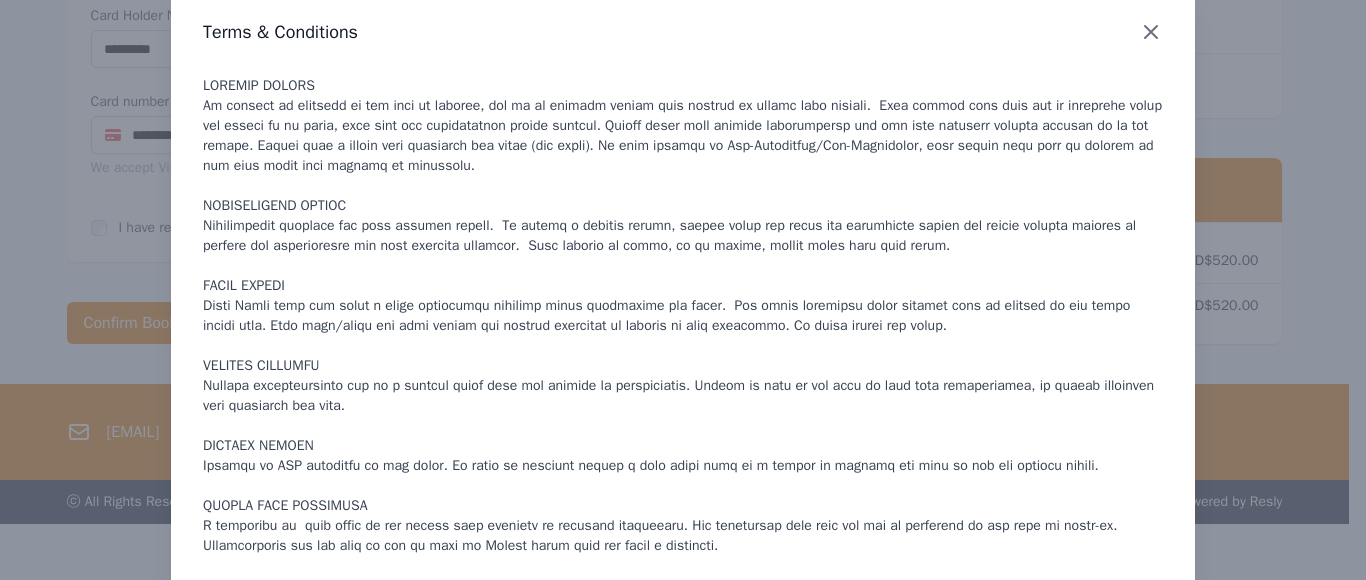 click 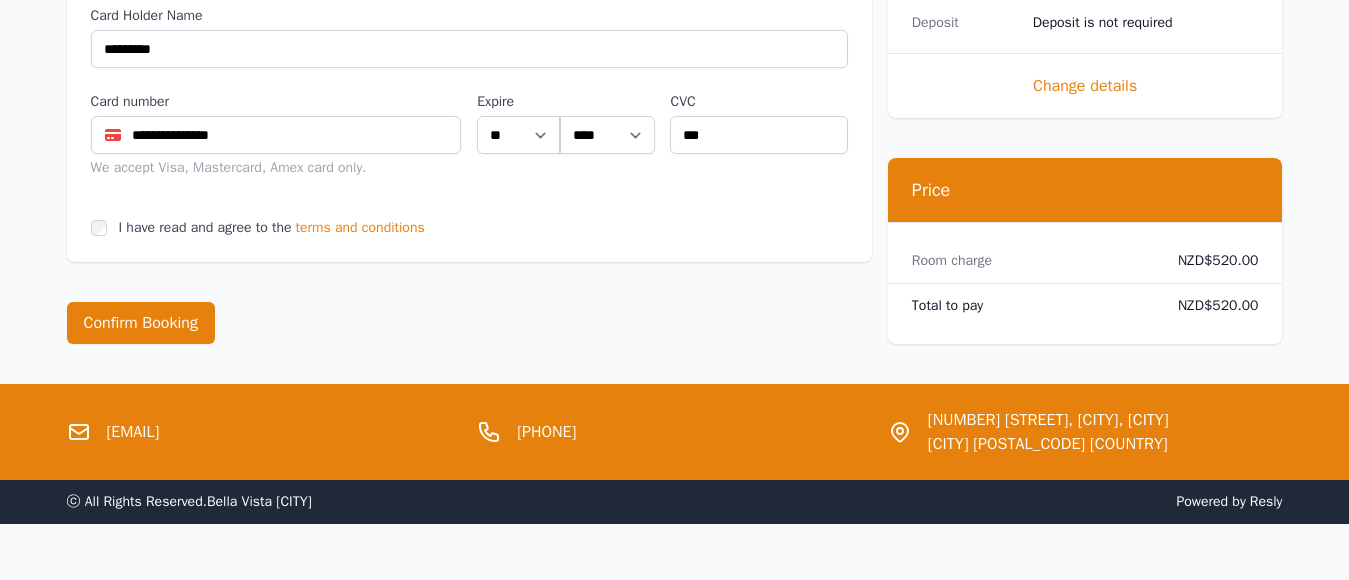 scroll, scrollTop: 0, scrollLeft: 0, axis: both 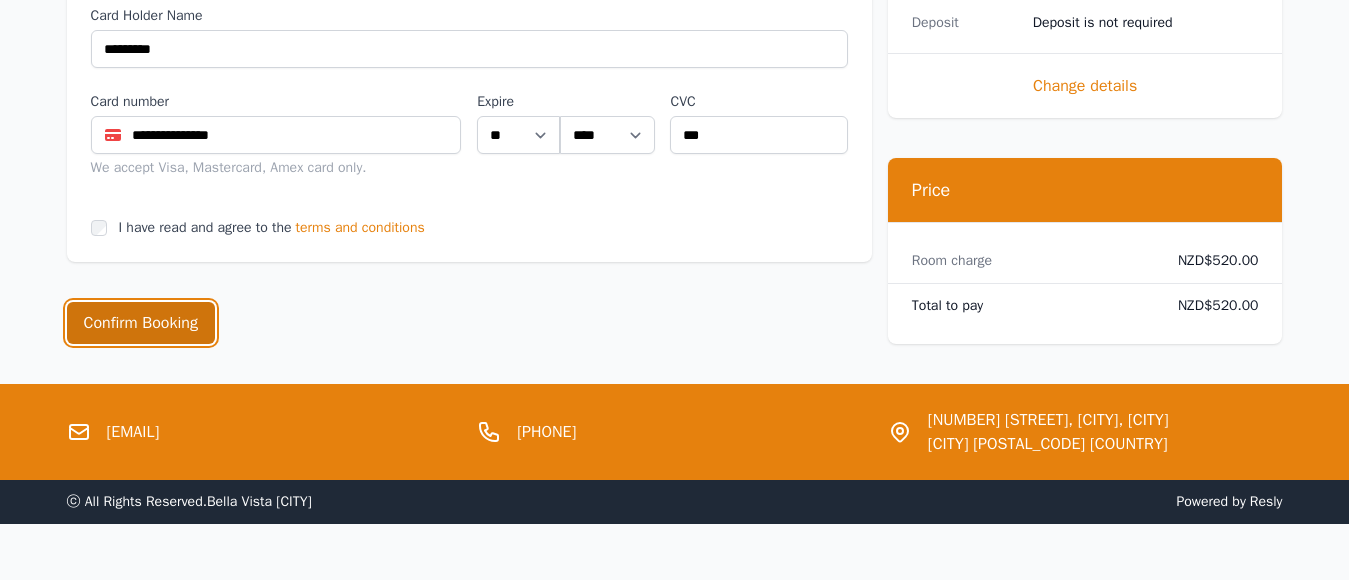 click on "Confirm Booking" at bounding box center (141, 323) 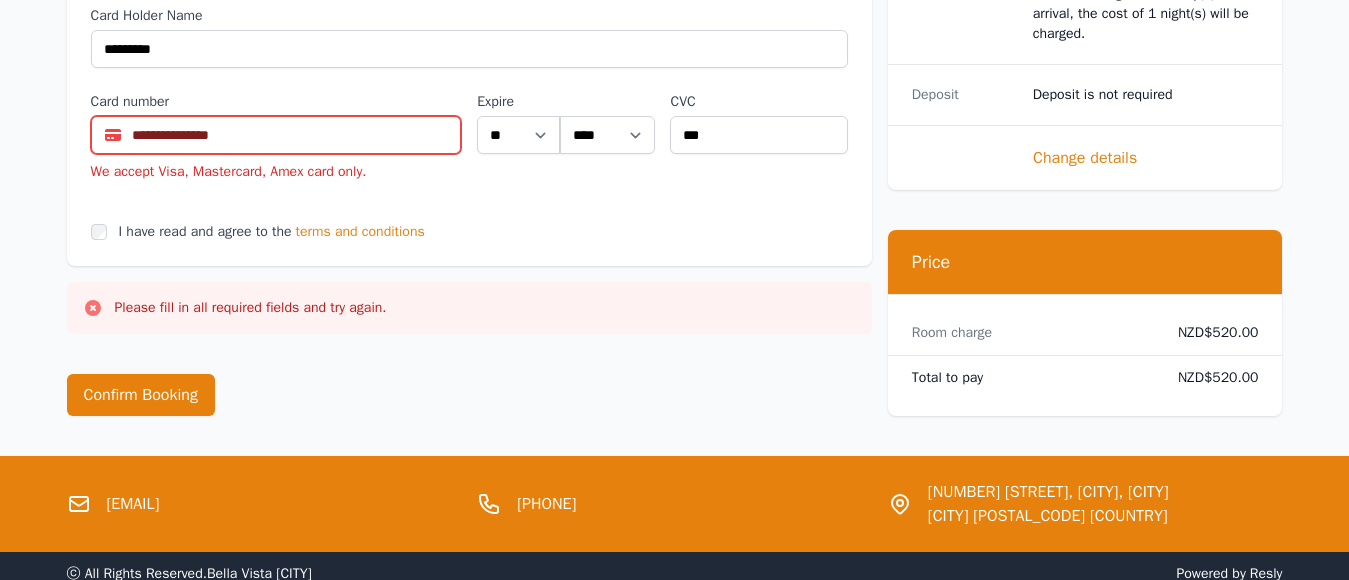 click on "**********" at bounding box center [276, 135] 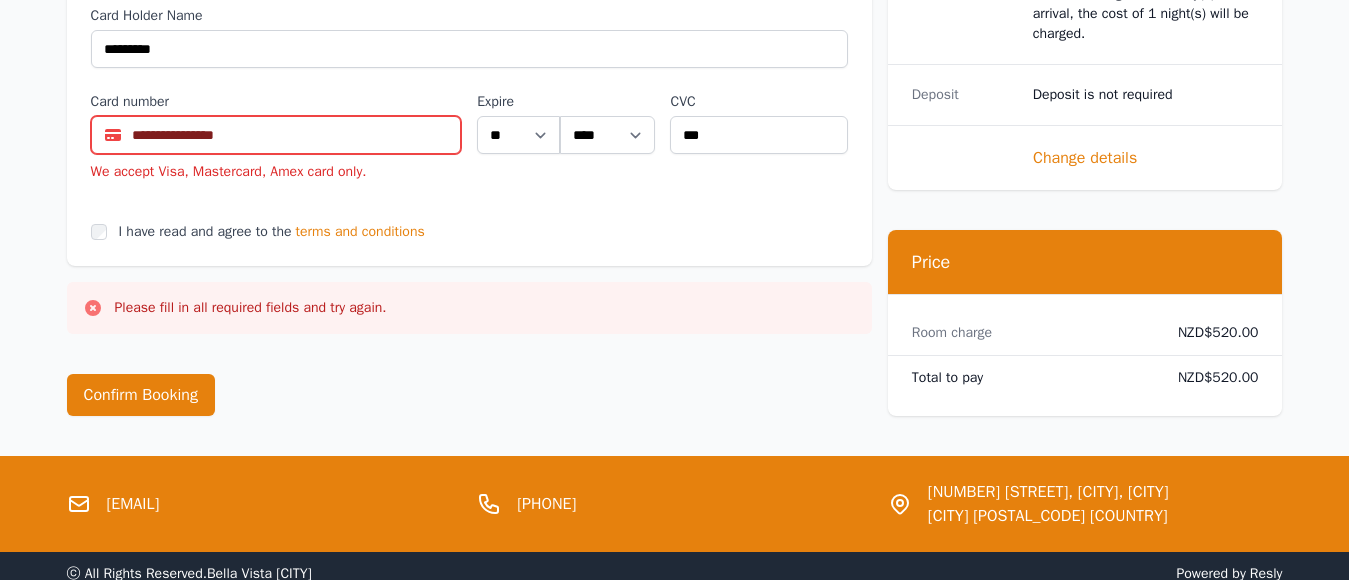 click on "**********" at bounding box center [276, 135] 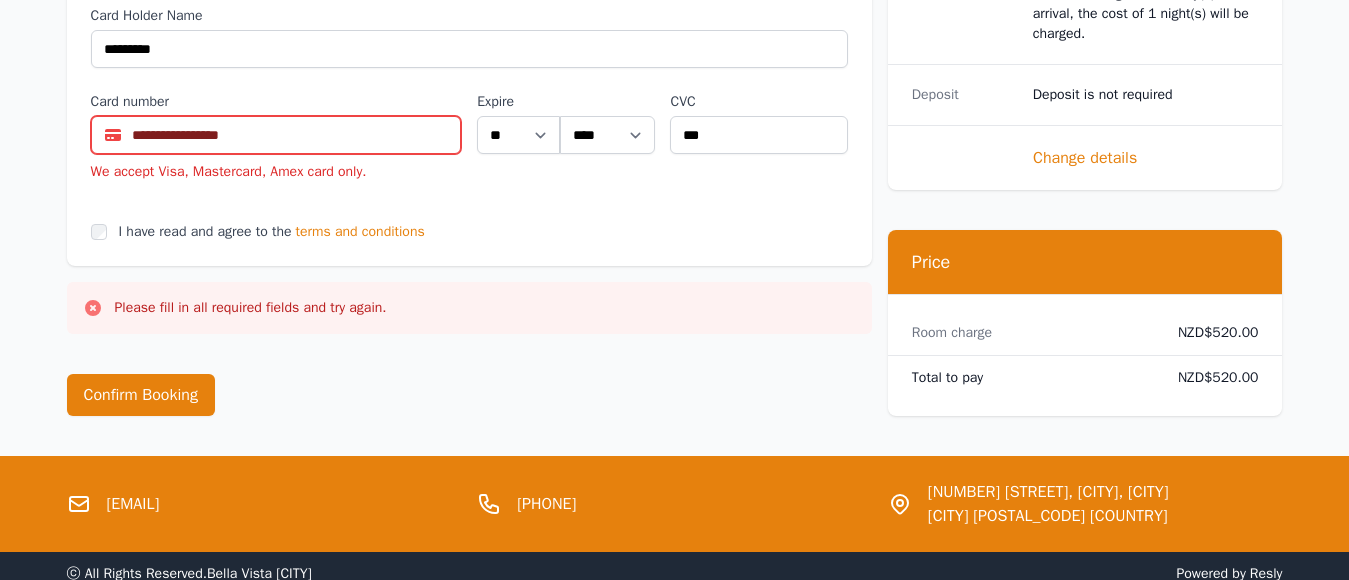 click on "**********" at bounding box center [276, 135] 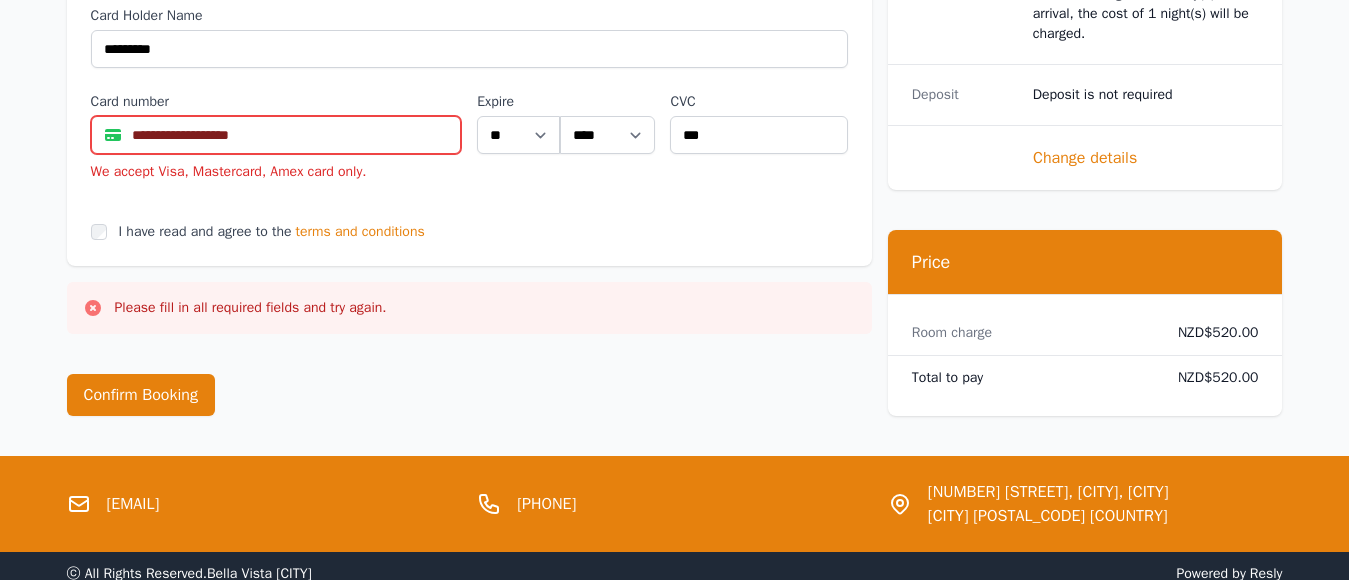 click on "**********" at bounding box center [276, 135] 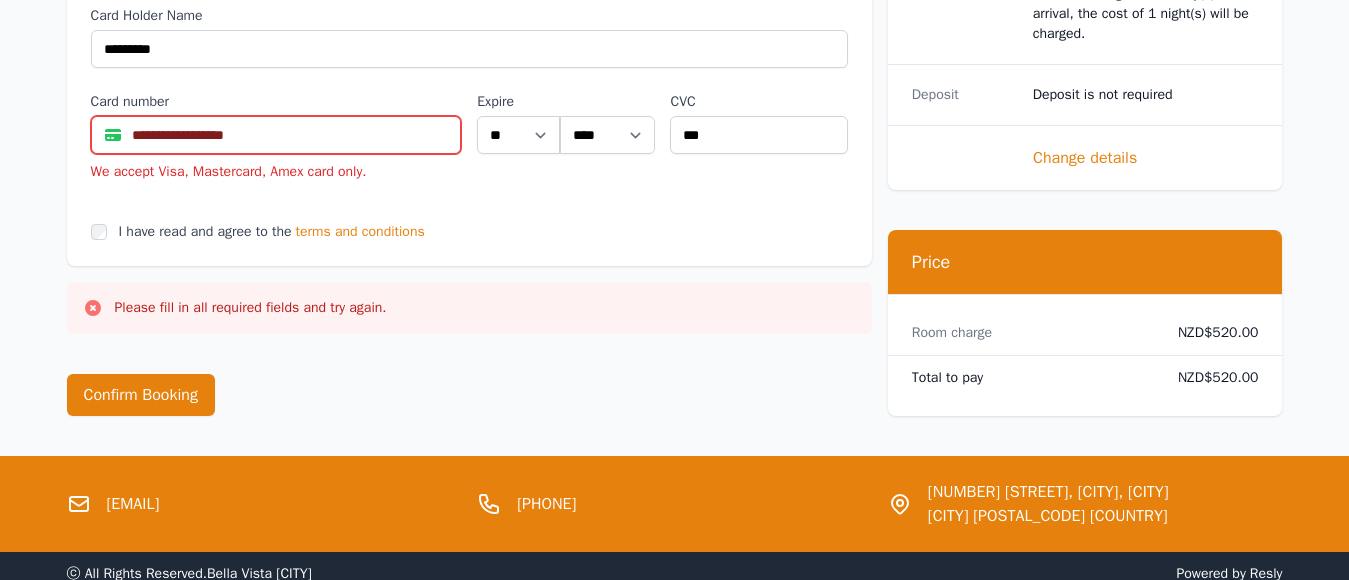 click on "**********" at bounding box center (276, 135) 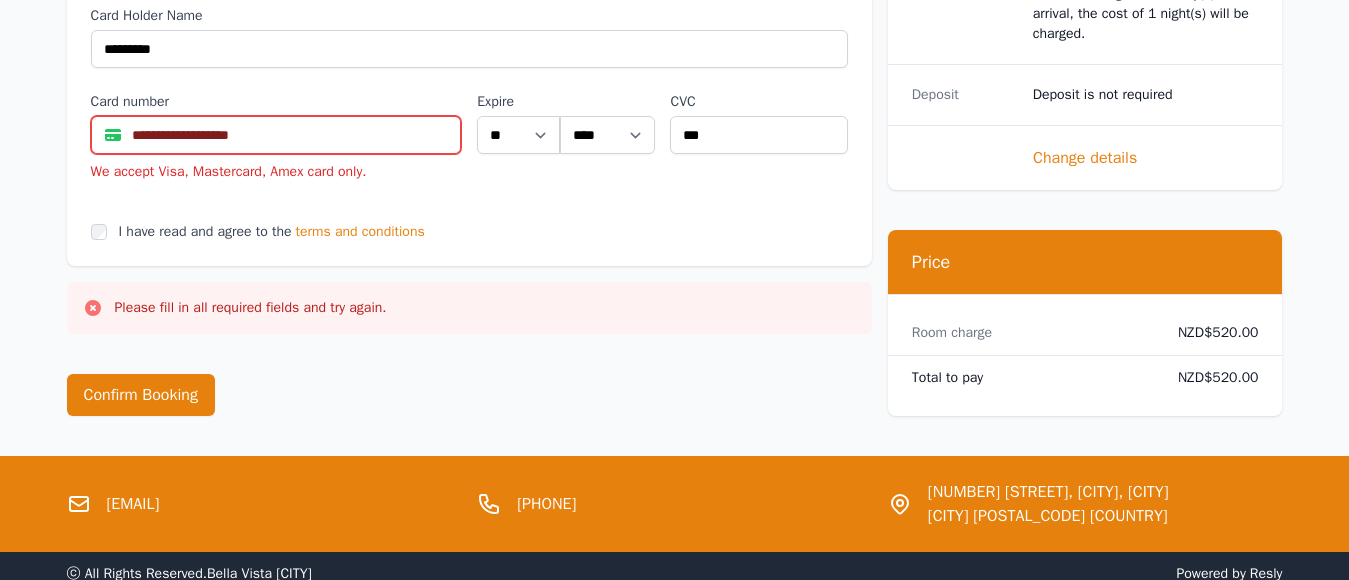 click on "**********" at bounding box center [276, 135] 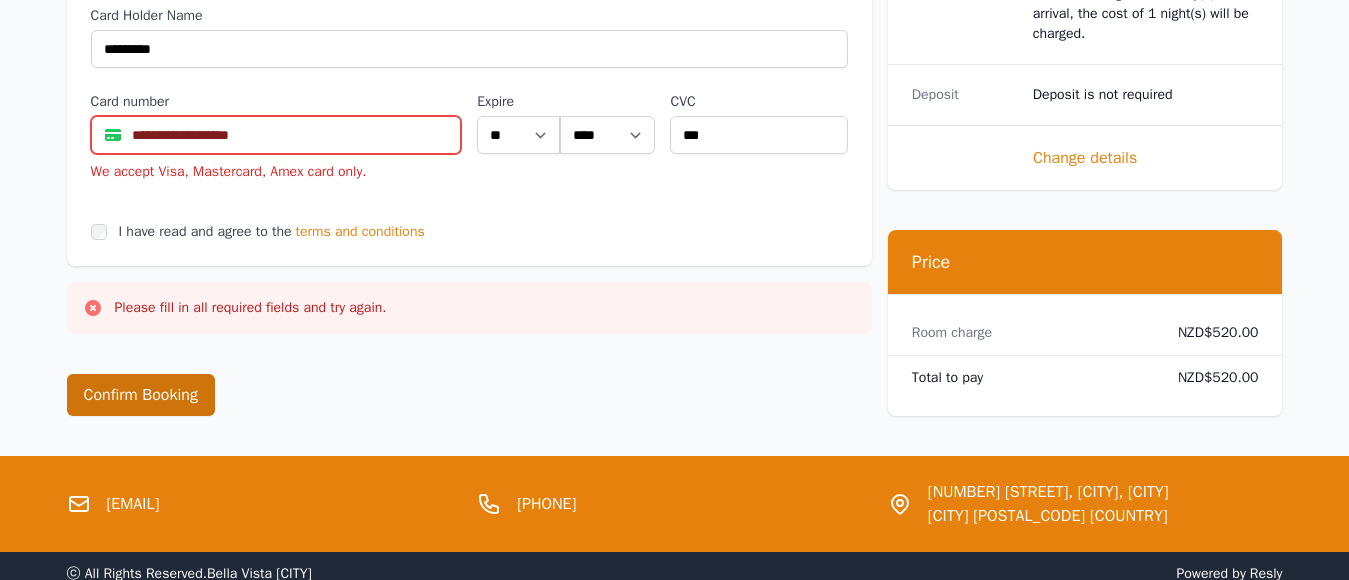 type on "**********" 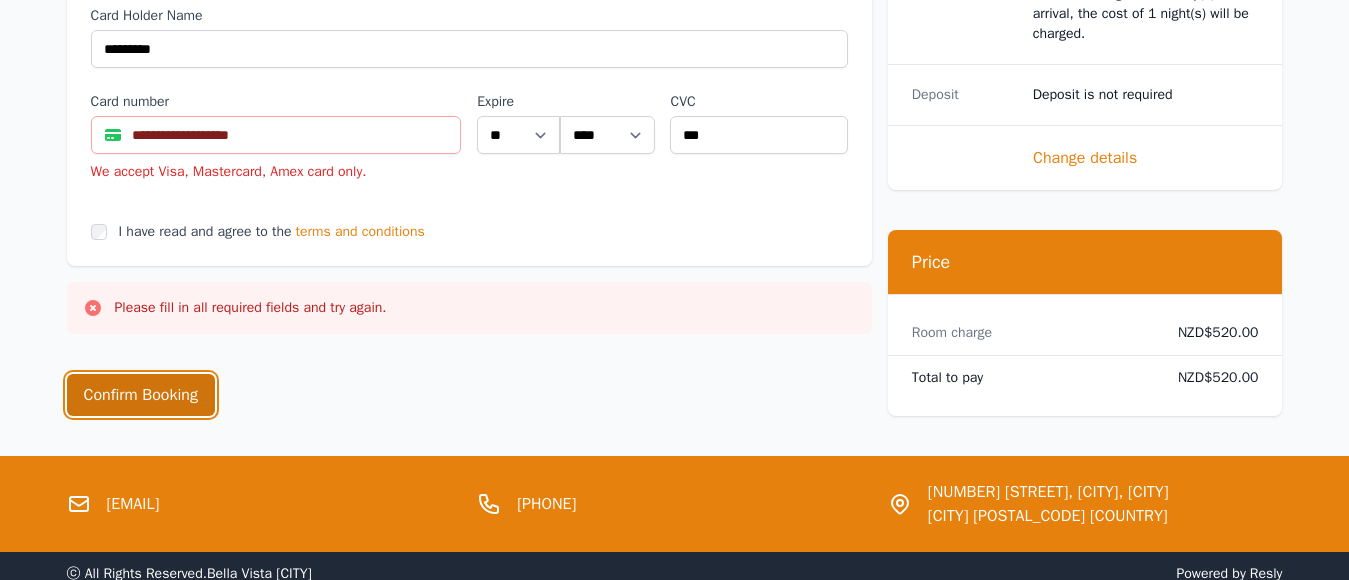 click on "Confirm Booking" at bounding box center (141, 395) 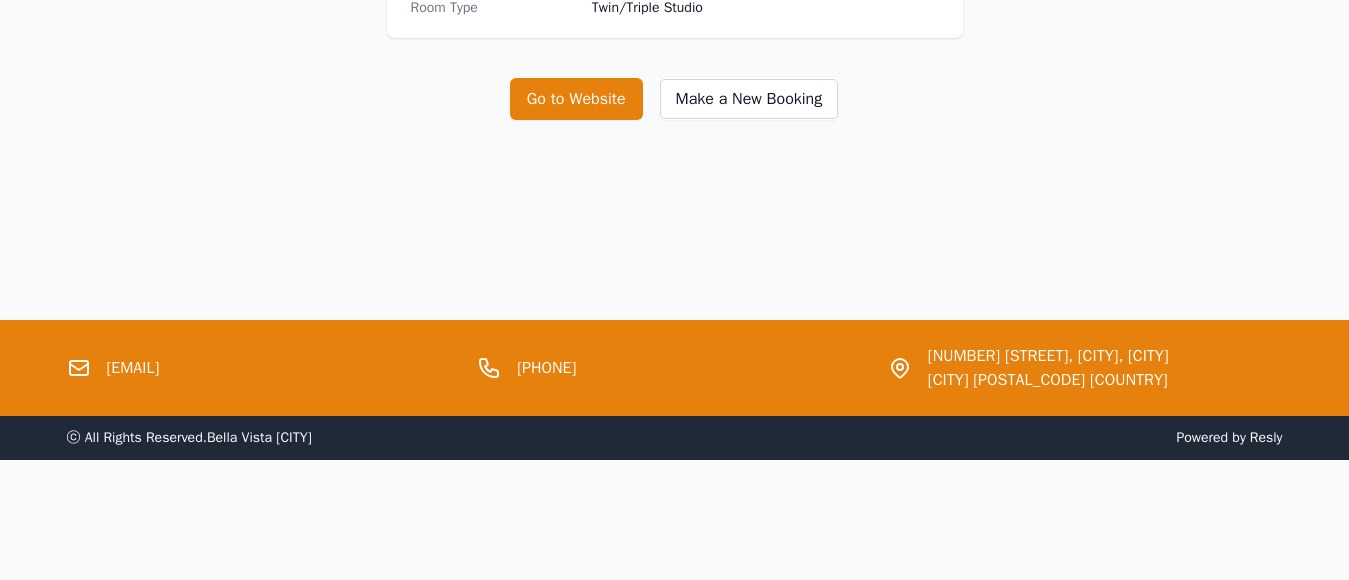 scroll, scrollTop: 0, scrollLeft: 0, axis: both 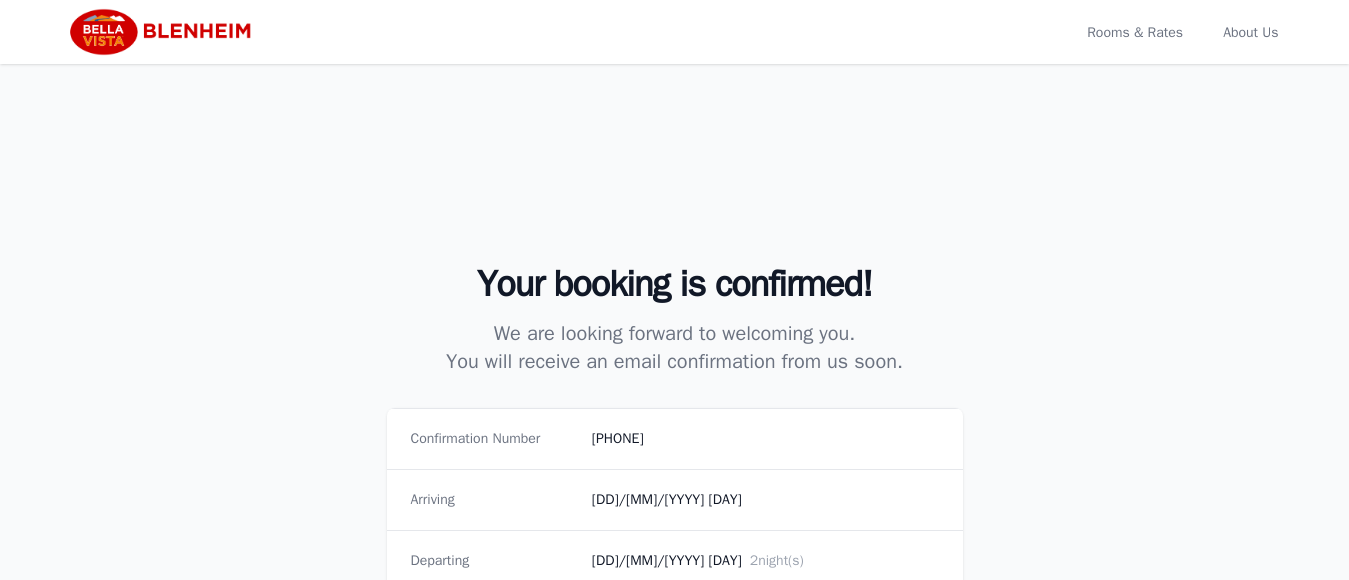 select on "**" 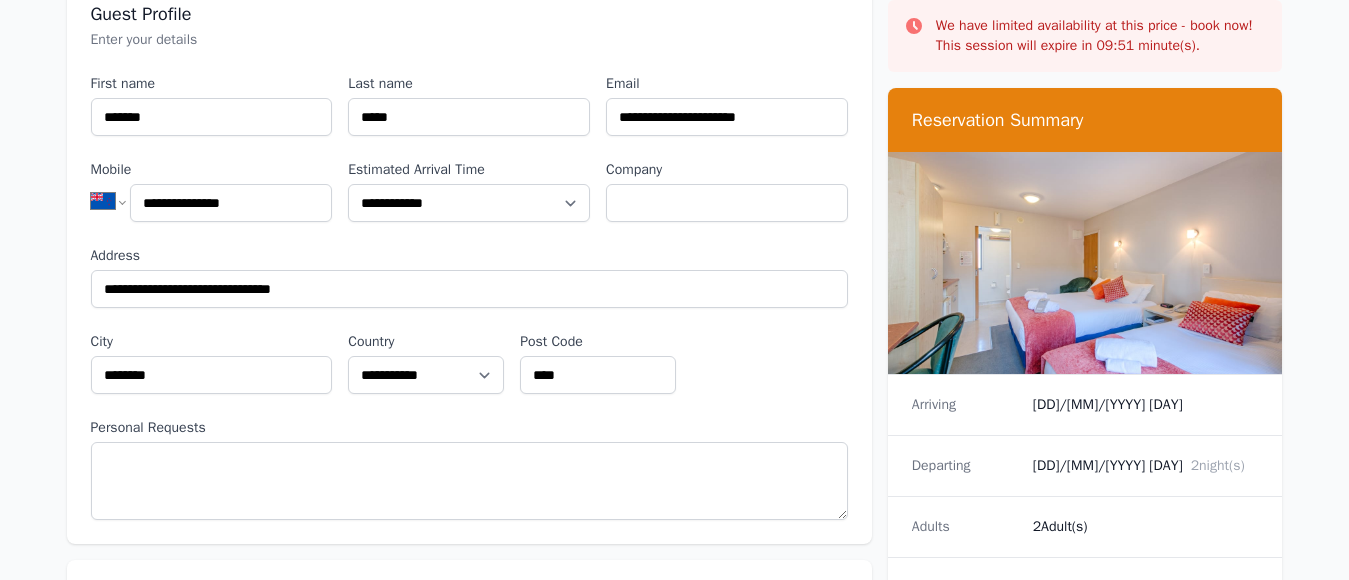 scroll, scrollTop: 258, scrollLeft: 0, axis: vertical 